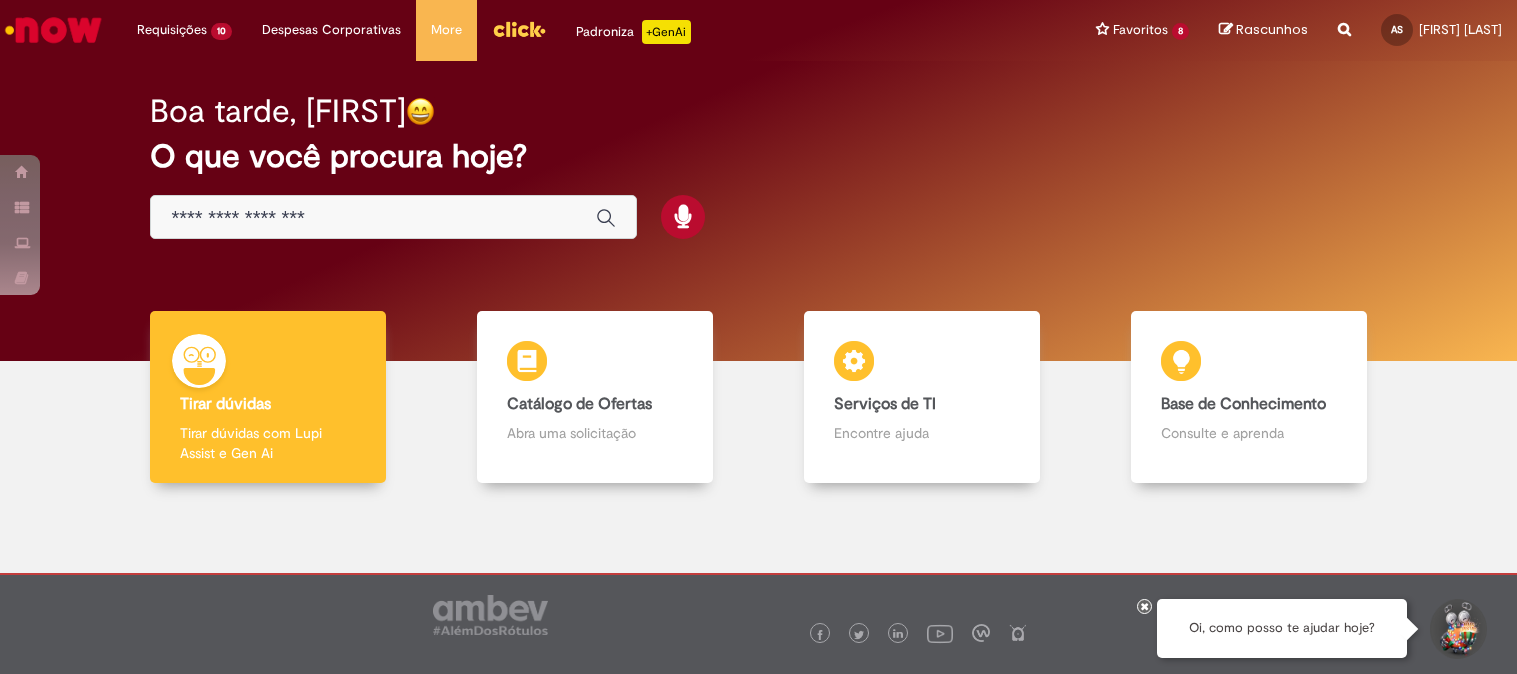 scroll, scrollTop: 0, scrollLeft: 0, axis: both 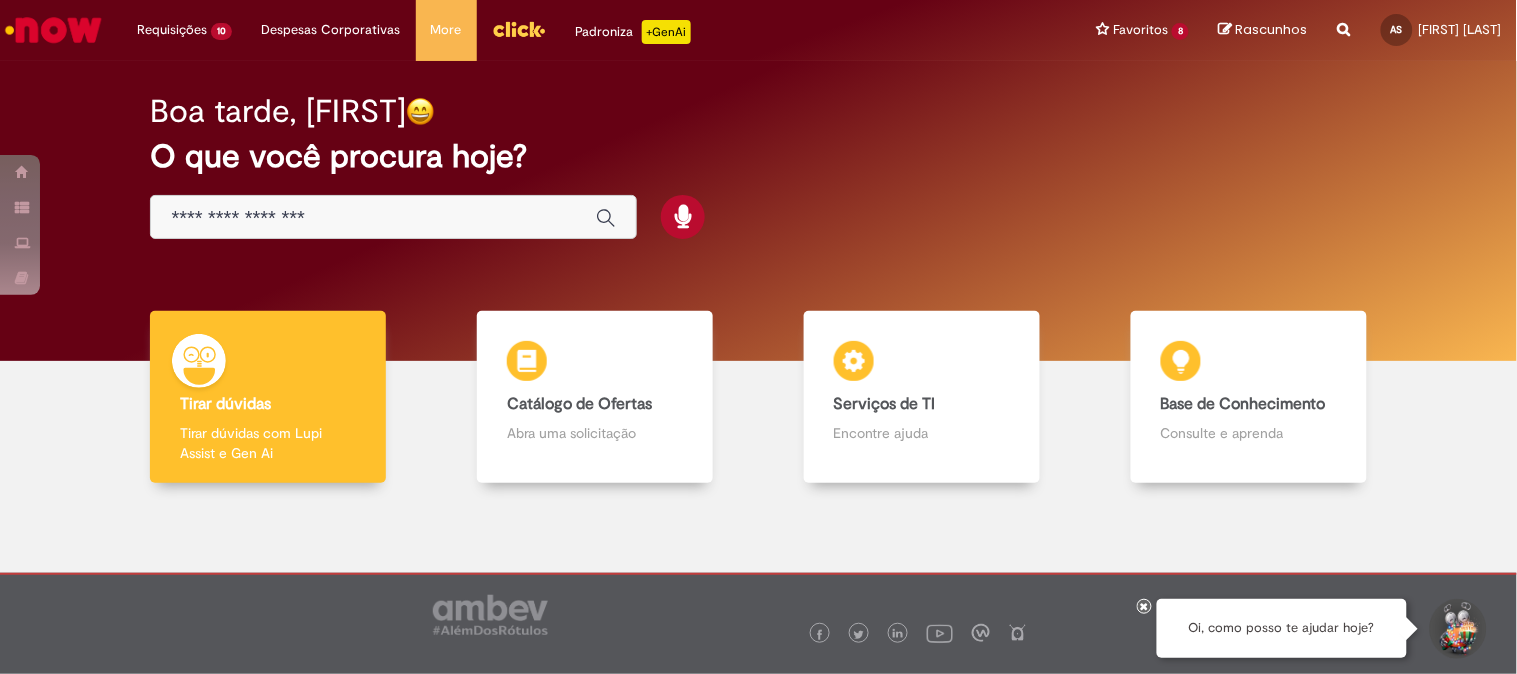 click at bounding box center (373, 218) 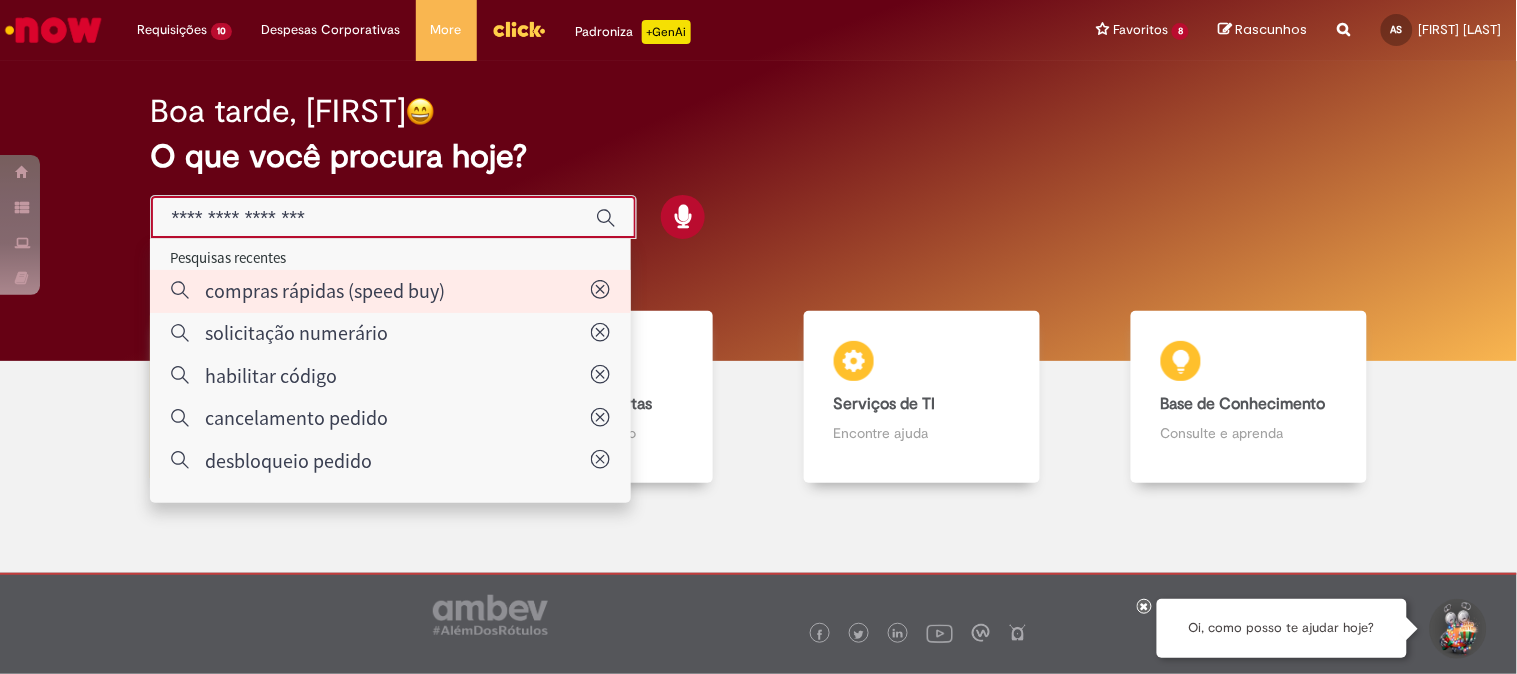 type on "**********" 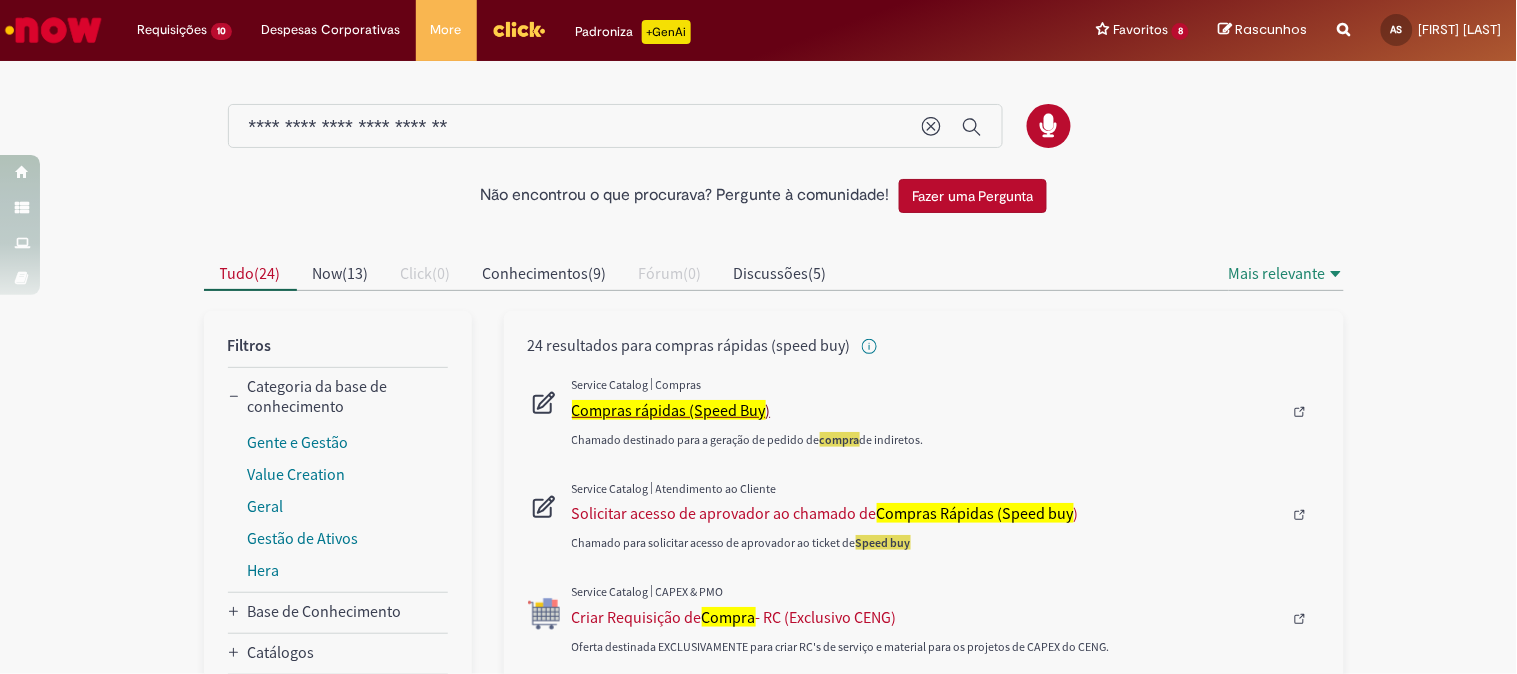 click on "Compras rápidas (Speed Buy" at bounding box center [669, 410] 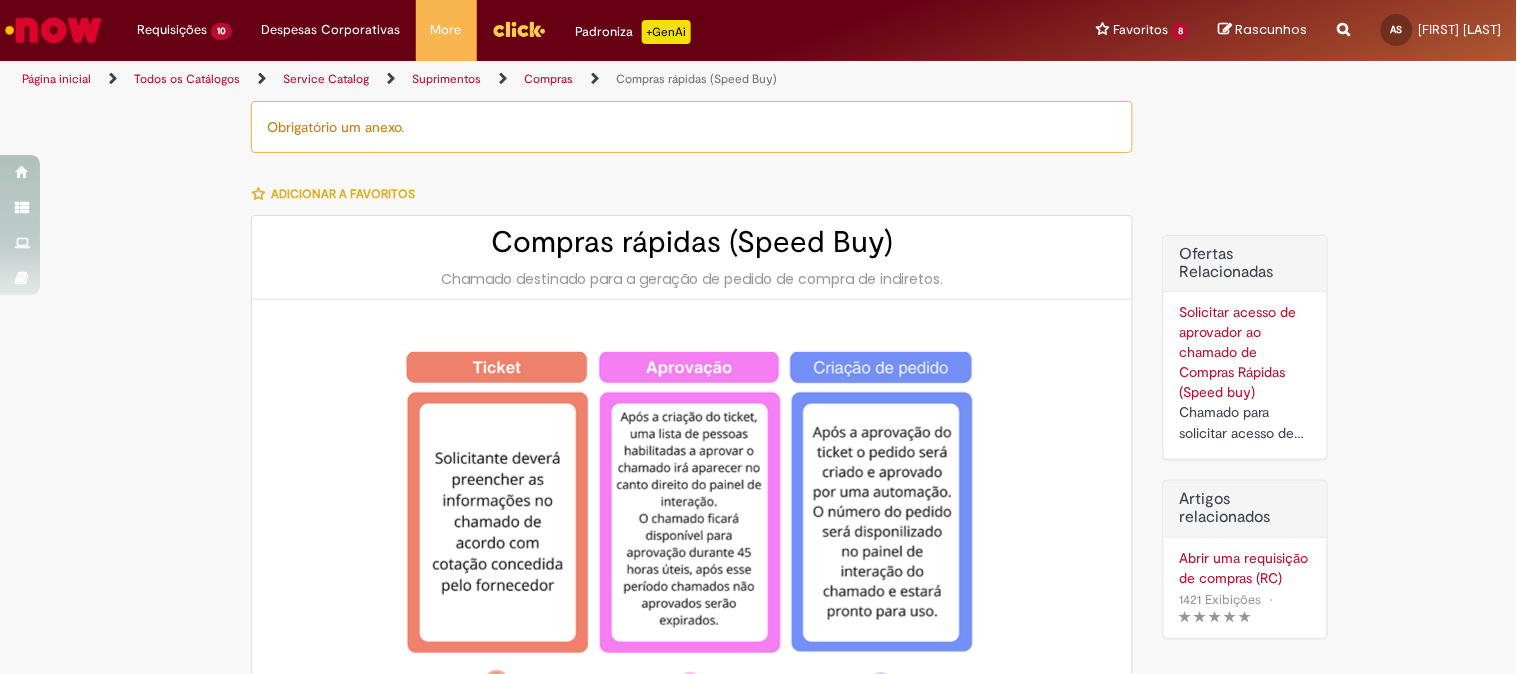 type on "********" 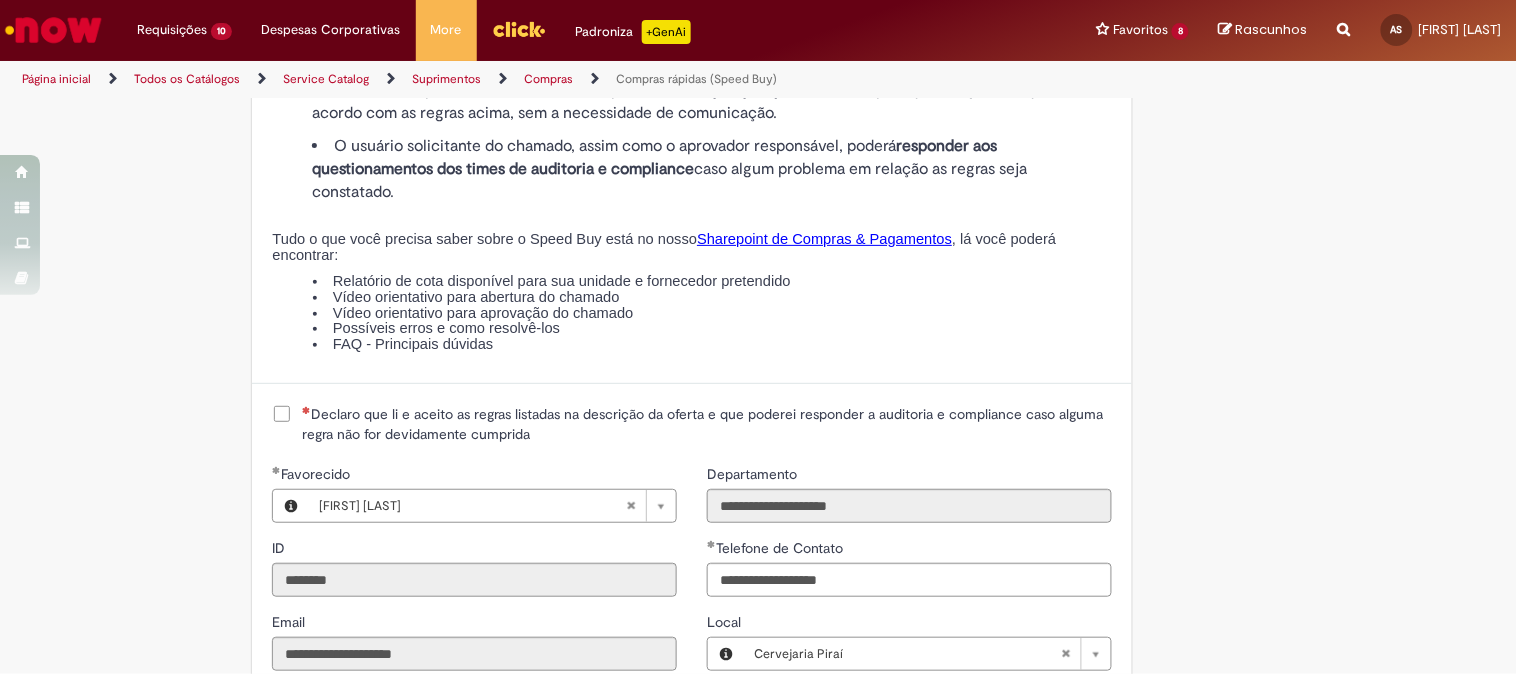 scroll, scrollTop: 2333, scrollLeft: 0, axis: vertical 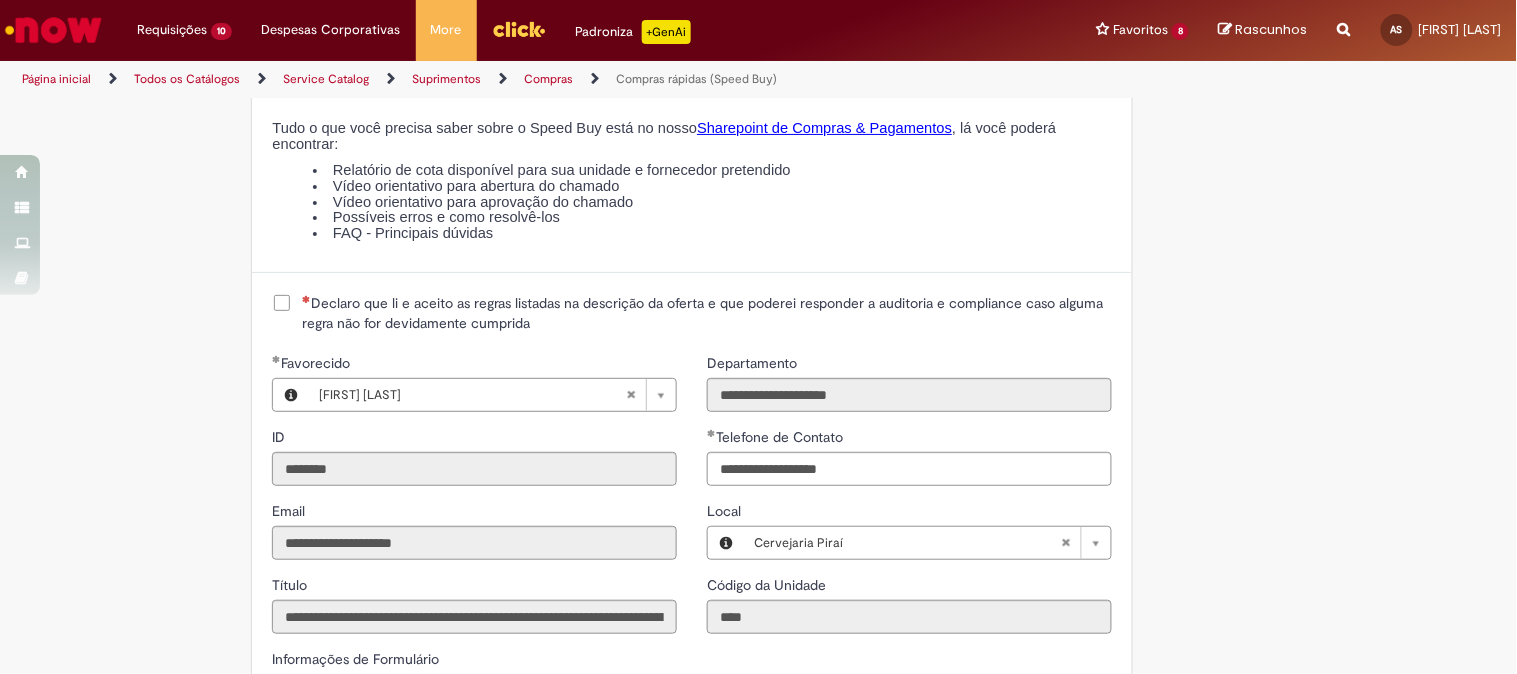 click on "Declaro que li e aceito as regras listadas na descrição da oferta e que poderei responder a auditoria e compliance caso alguma regra não for devidamente cumprida" at bounding box center (707, 313) 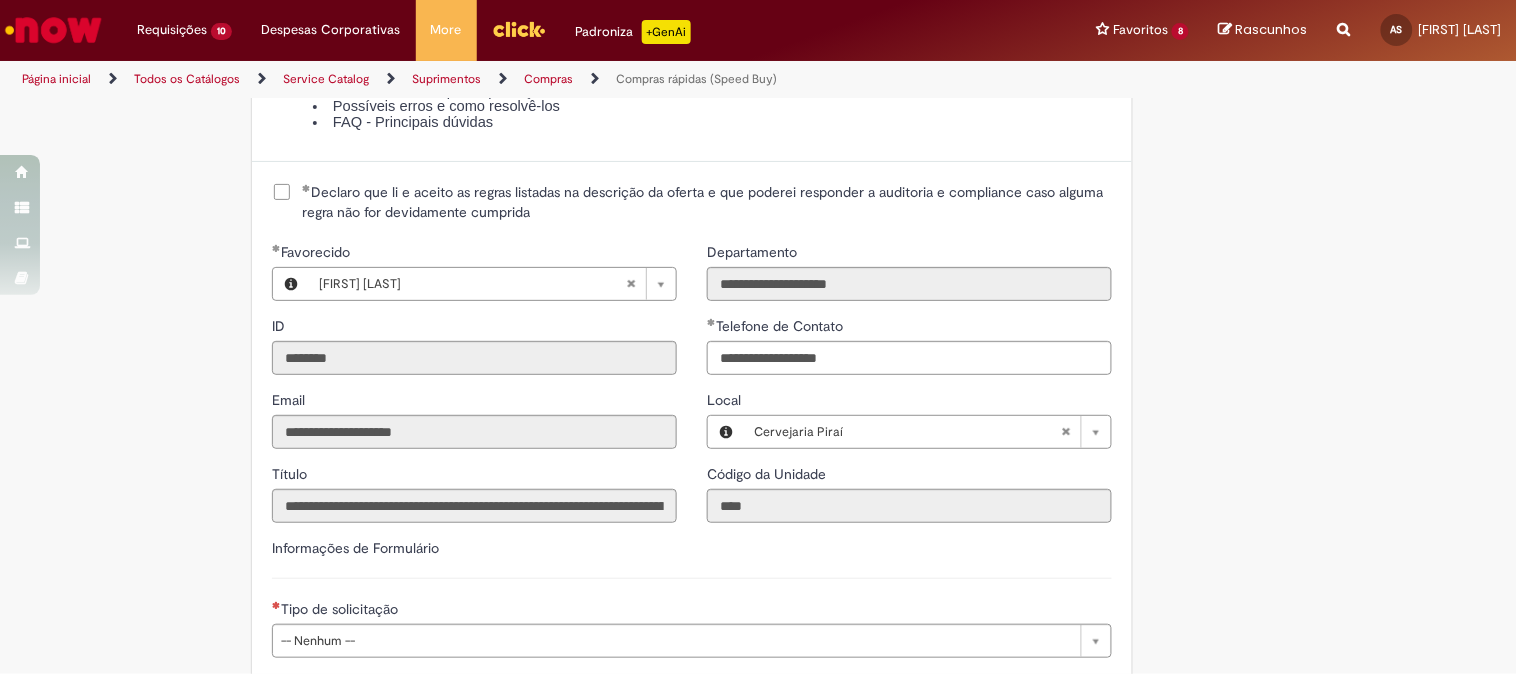 scroll, scrollTop: 2777, scrollLeft: 0, axis: vertical 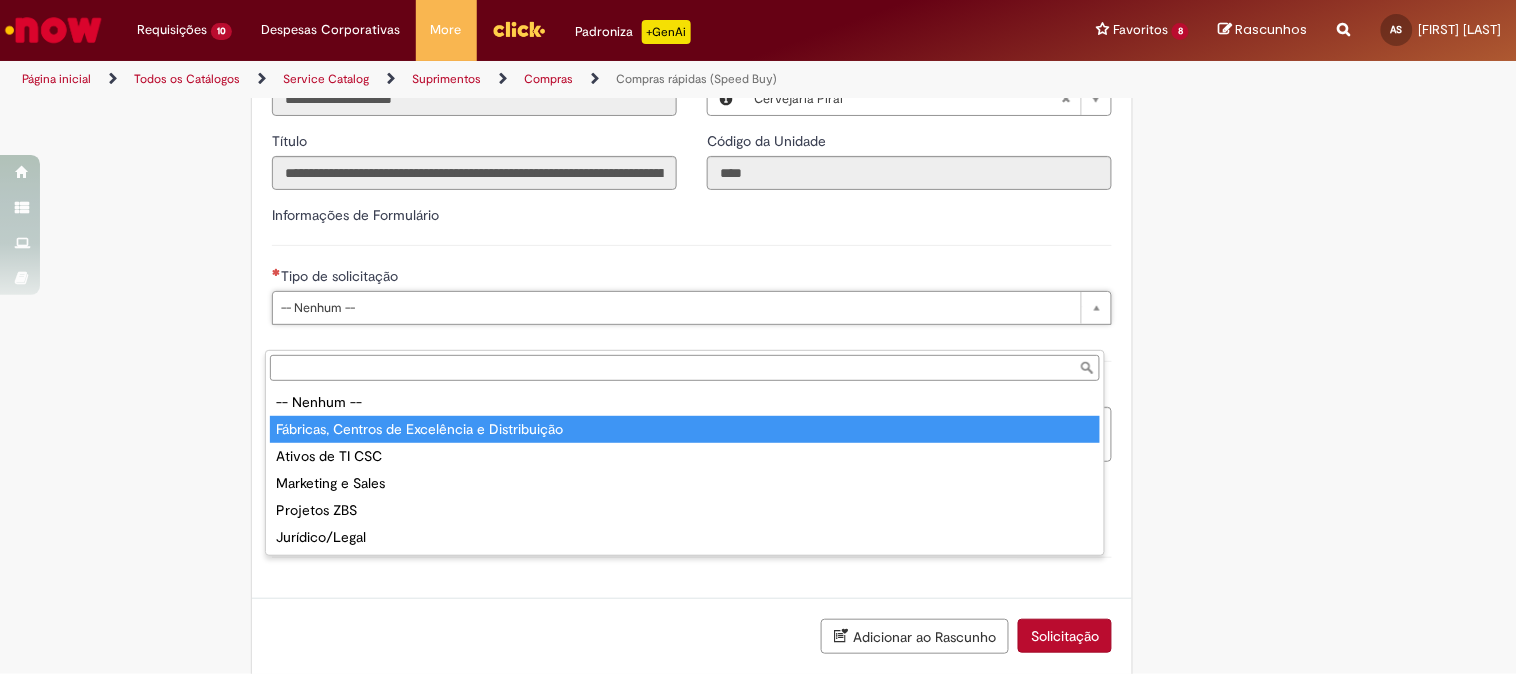 type on "**********" 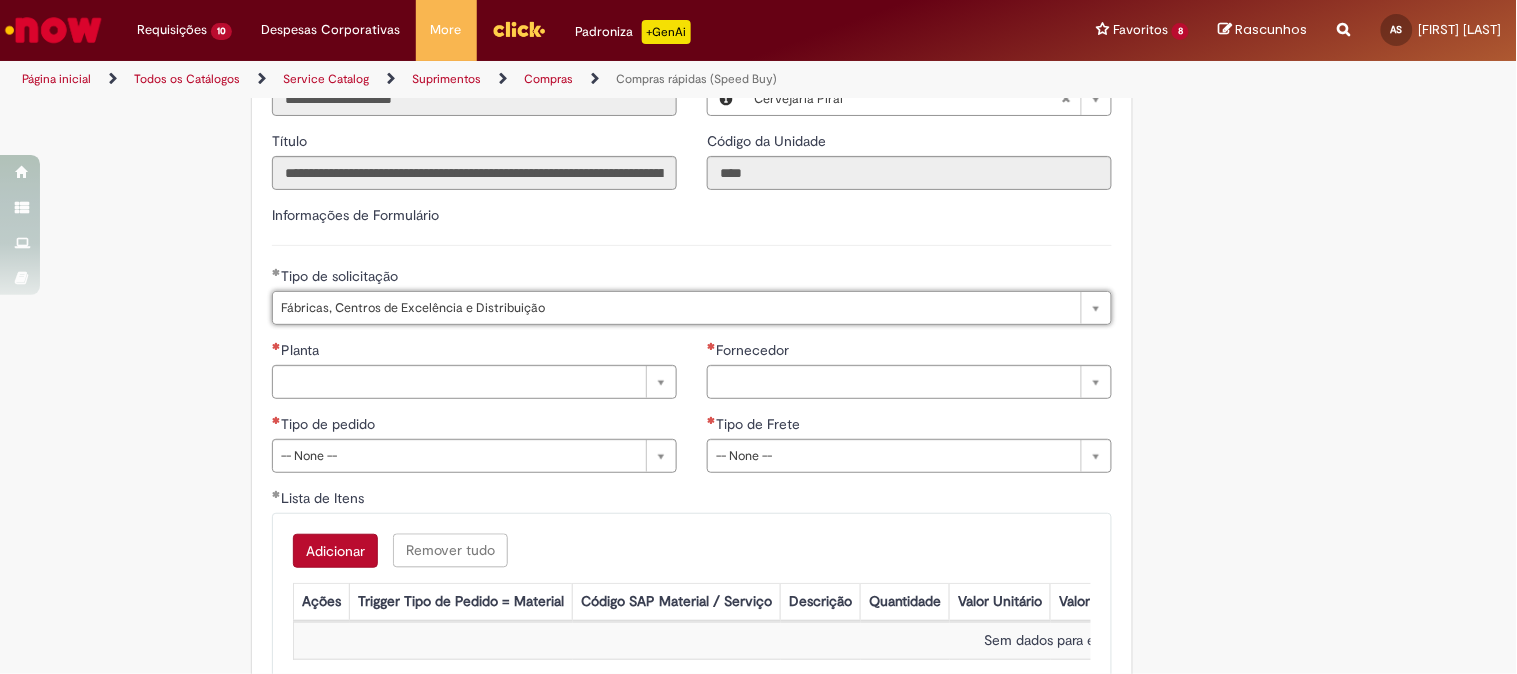 scroll, scrollTop: 2888, scrollLeft: 0, axis: vertical 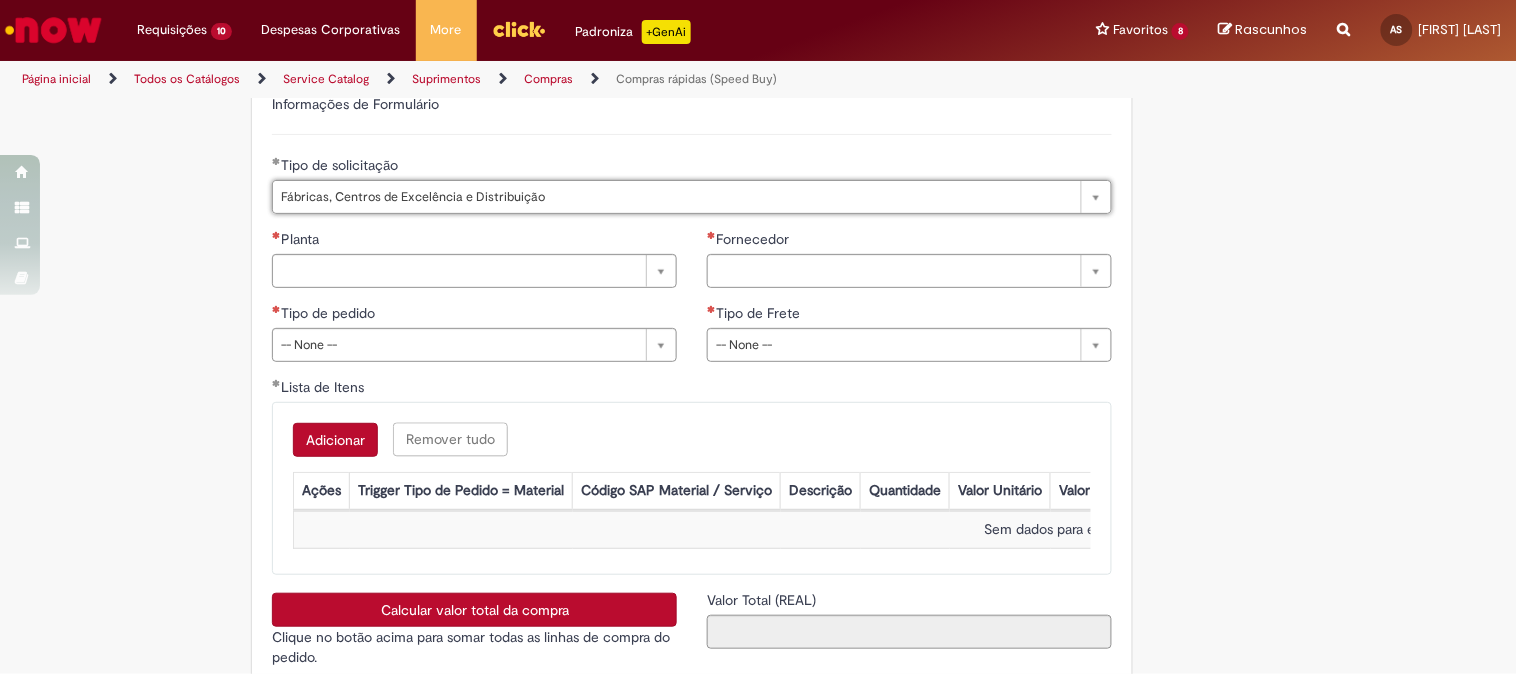 click on "Obrigatório um anexo.
Adicionar a Favoritos
Compras rápidas (Speed Buy)
Chamado destinado para a geração de pedido de compra de indiretos.
O Speed buy é a ferramenta oficial para a geração de pedidos de compra que atenda aos seguintes requisitos:
Compras de material e serviço indiretos
Compras inferiores a R$13.000 *
Compras com fornecedores nacionais
Compras de material sem contrato ativo no SAP para o centro solicitado
* Essa cota é referente ao tipo de solicitação padrão de Speed buy. Os chamados com cotas especiais podem possuir valores divergentes.
Regras de Utilização
No campo “Tipo de Solicitação” selecionar a opção correspondente a sua unidade de negócio.
Solicitação Padrão de Speed buy:
Fábricas, centros de Excelência e de Distribuição:  habilitado para todos usuários ambev
Ativos   de TI:" at bounding box center [759, -832] 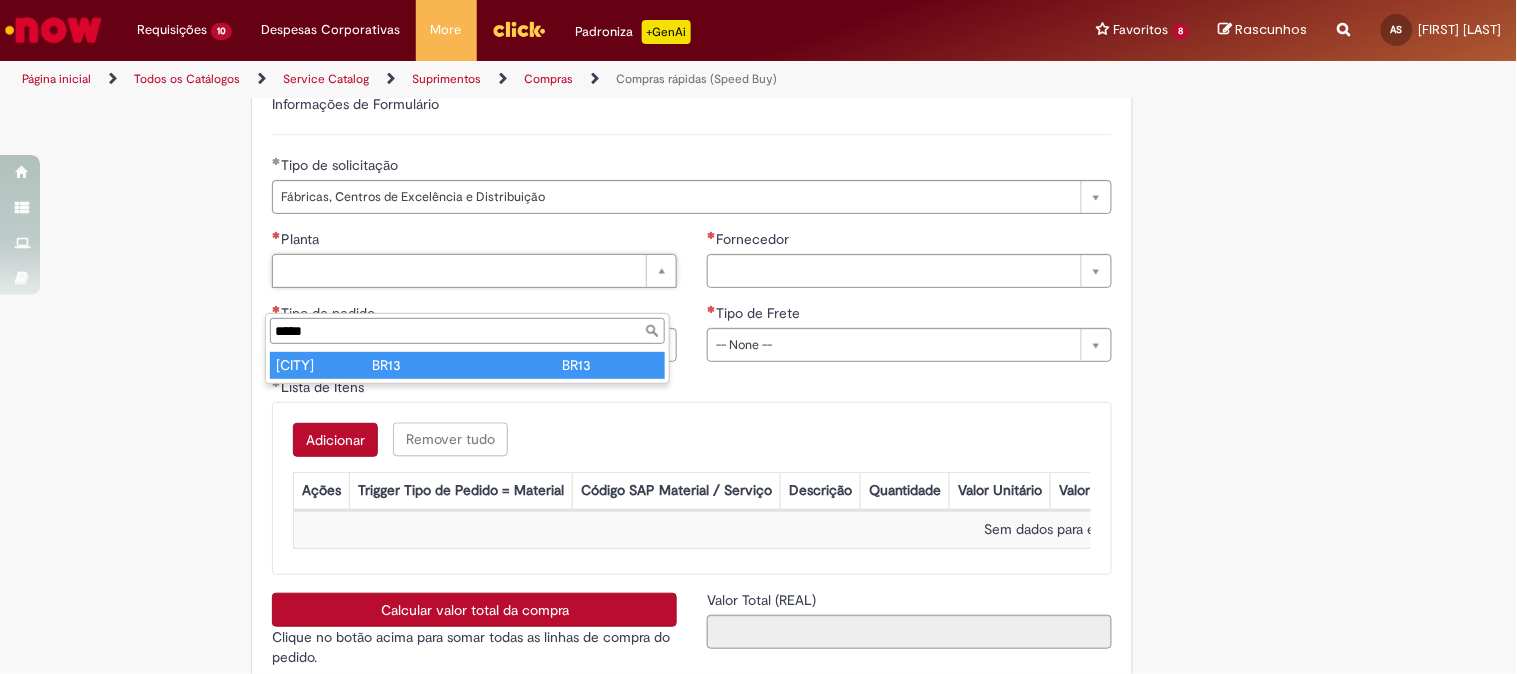 type on "*****" 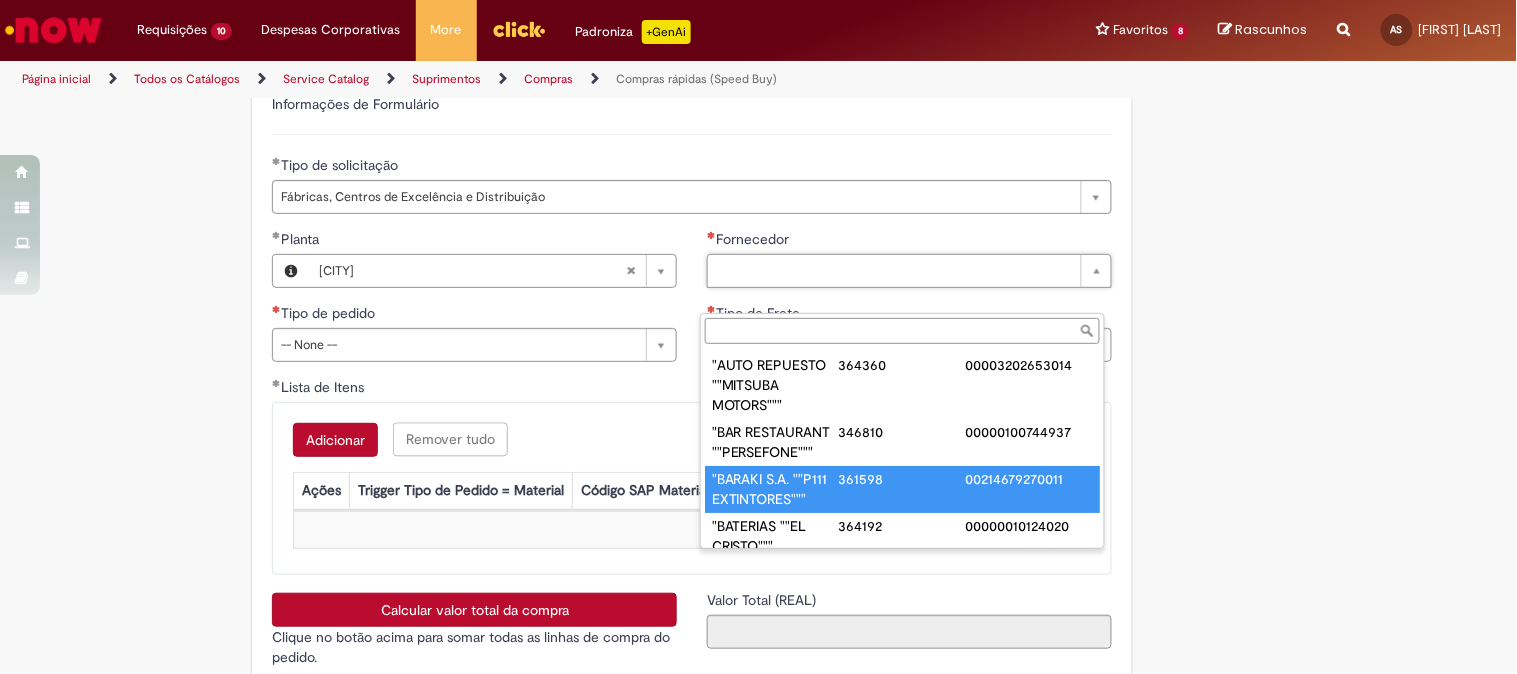 scroll, scrollTop: 111, scrollLeft: 0, axis: vertical 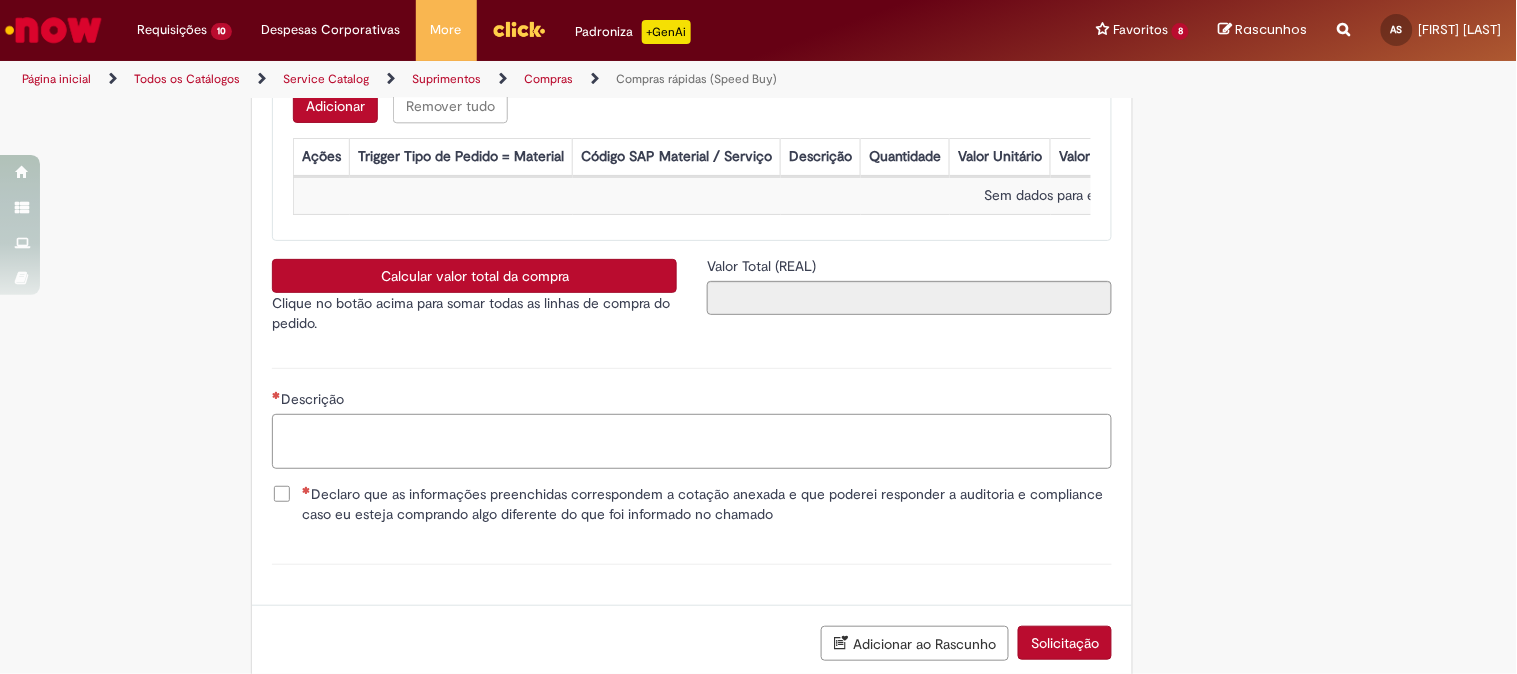 click on "Descrição" at bounding box center (692, 441) 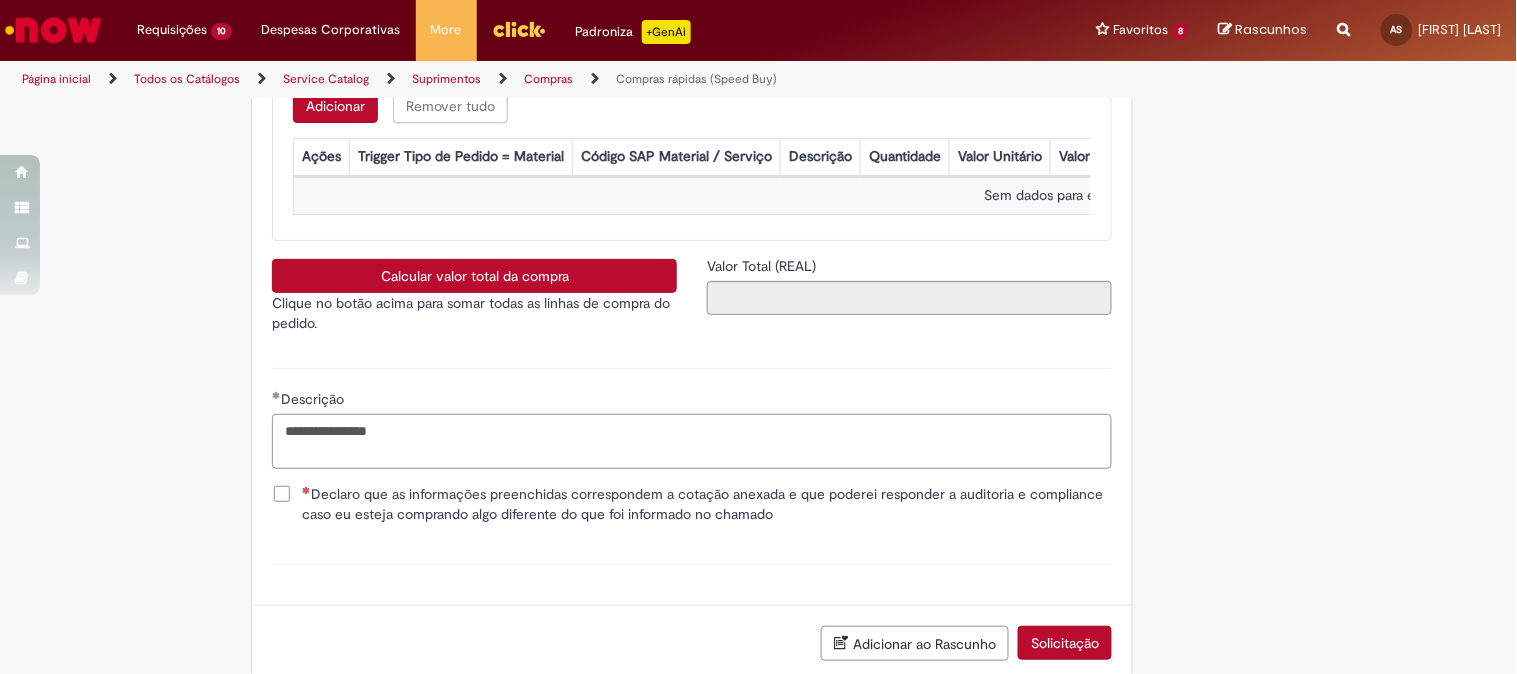 type on "**********" 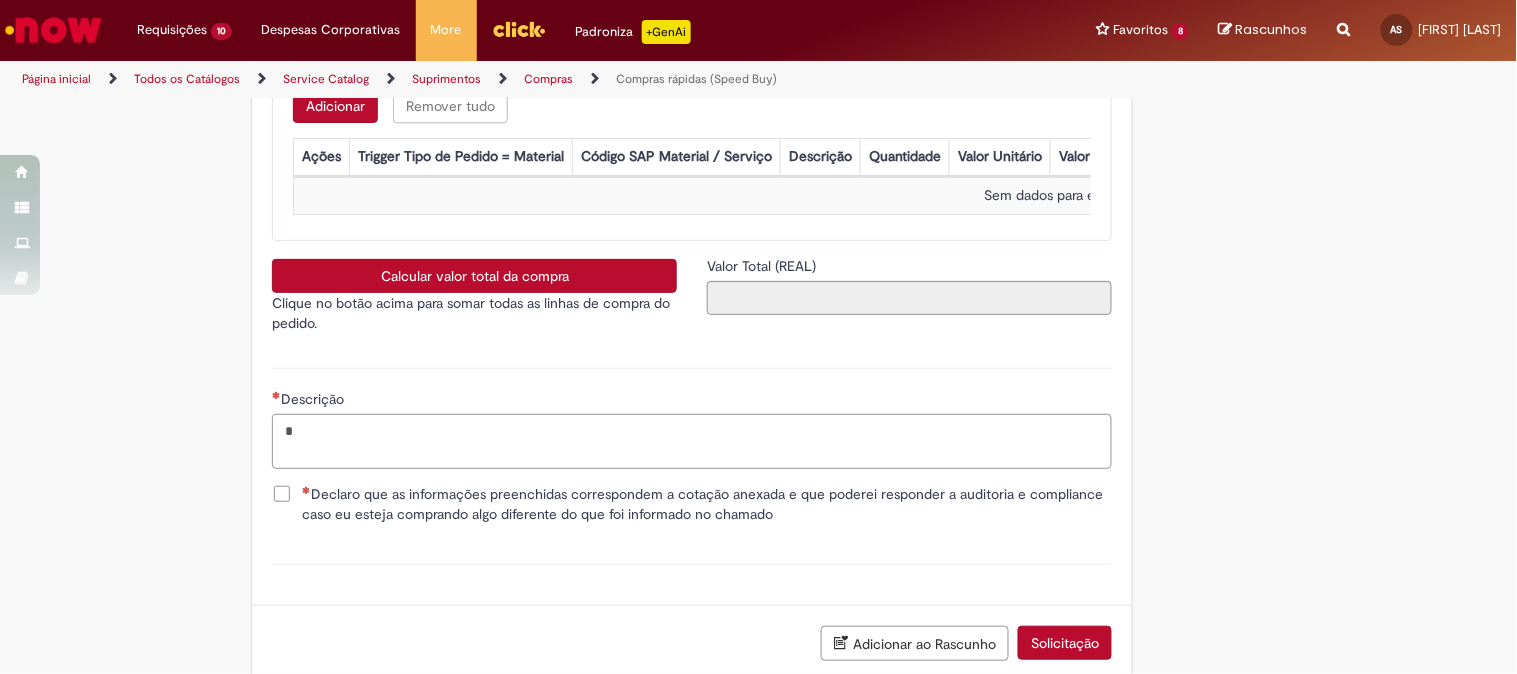 scroll, scrollTop: 2888, scrollLeft: 0, axis: vertical 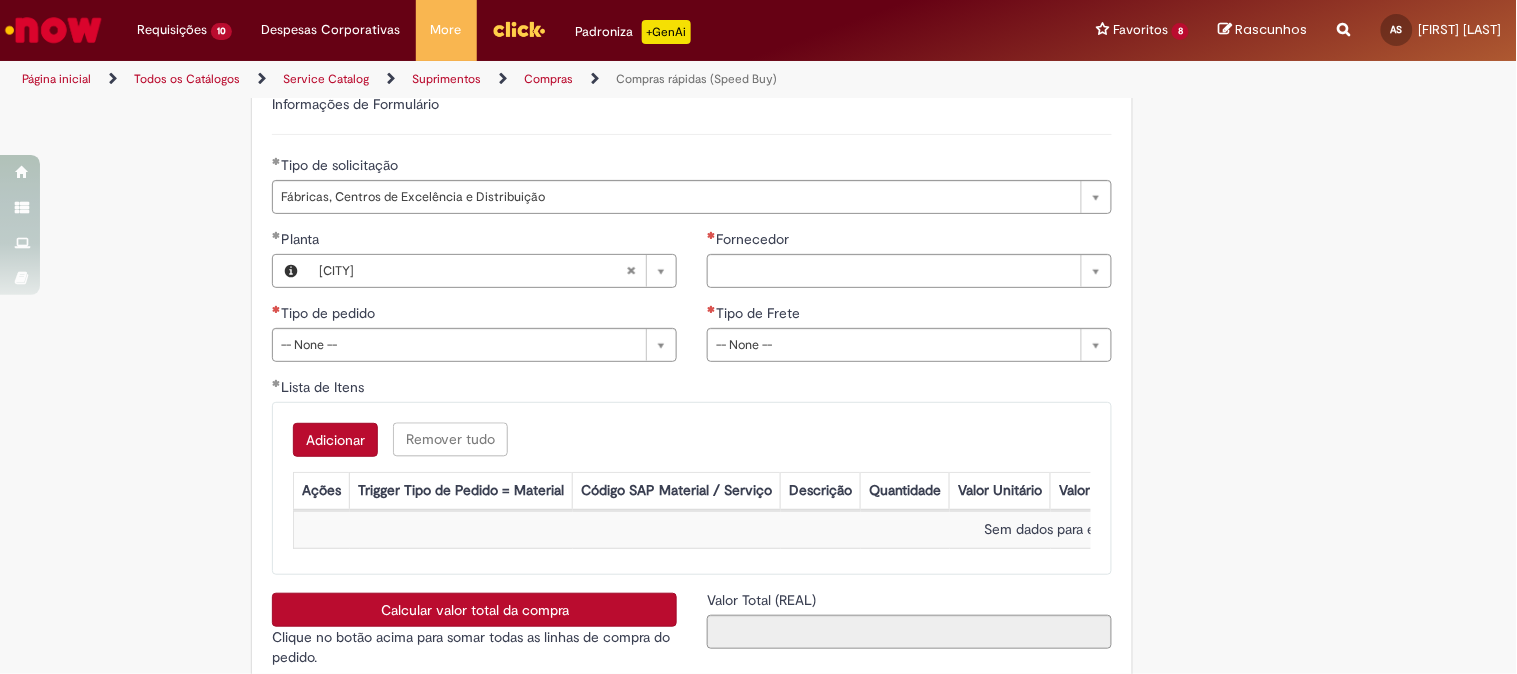 type 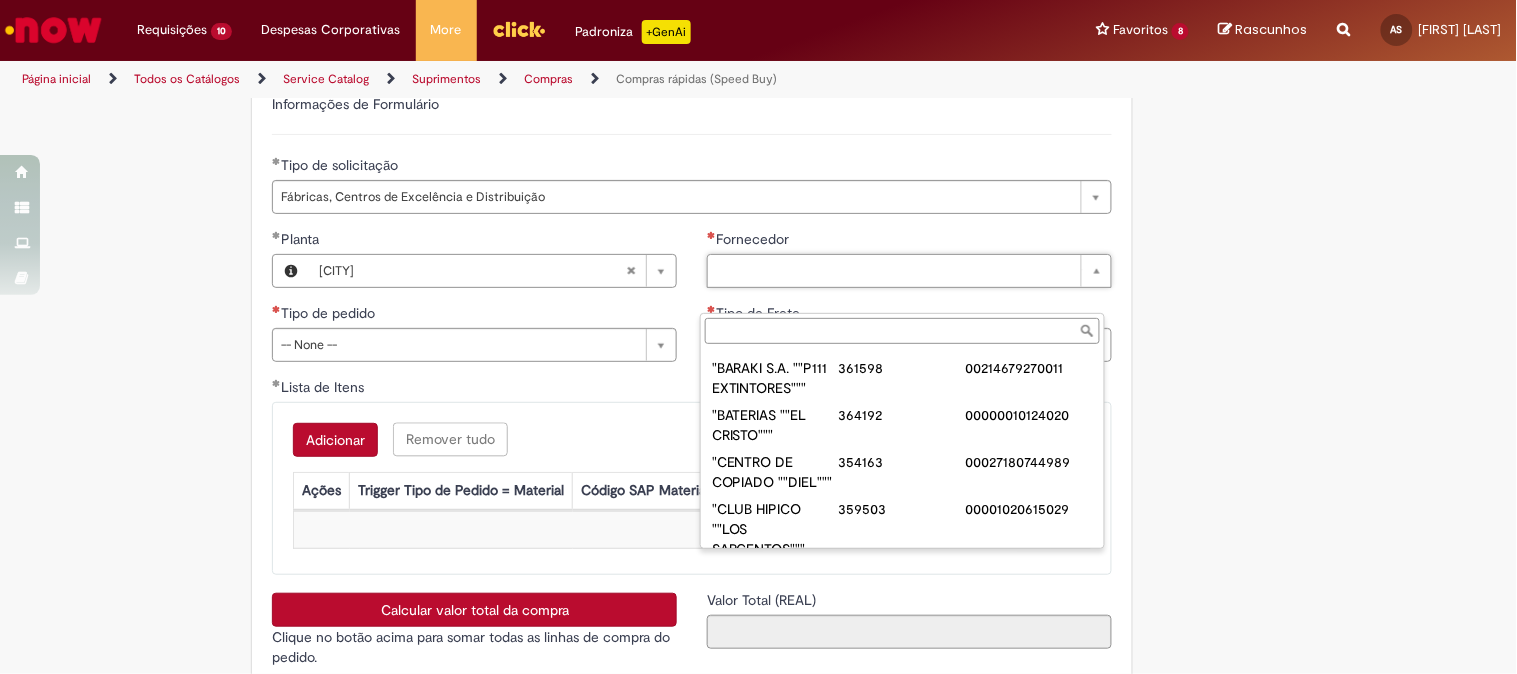 paste on "**********" 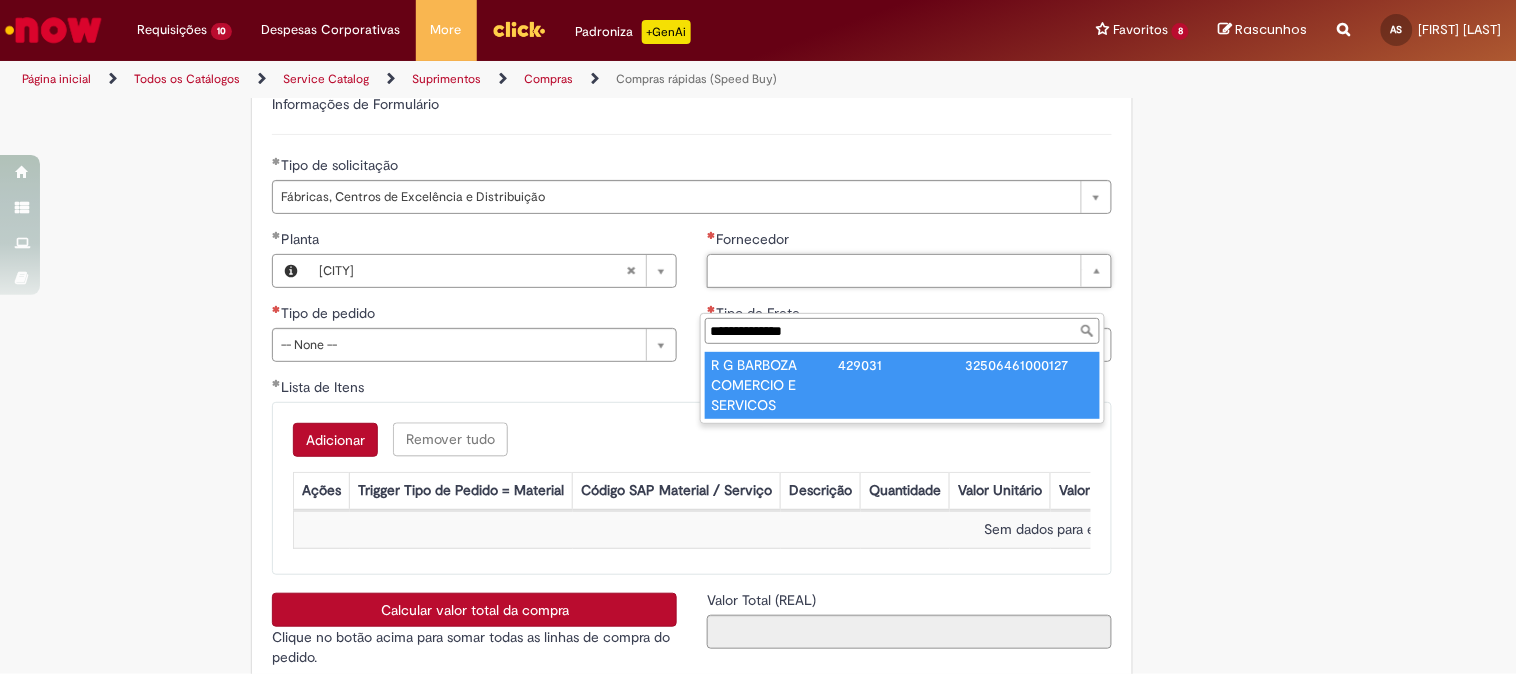 drag, startPoint x: 783, startPoint y: 376, endPoint x: 625, endPoint y: 386, distance: 158.31615 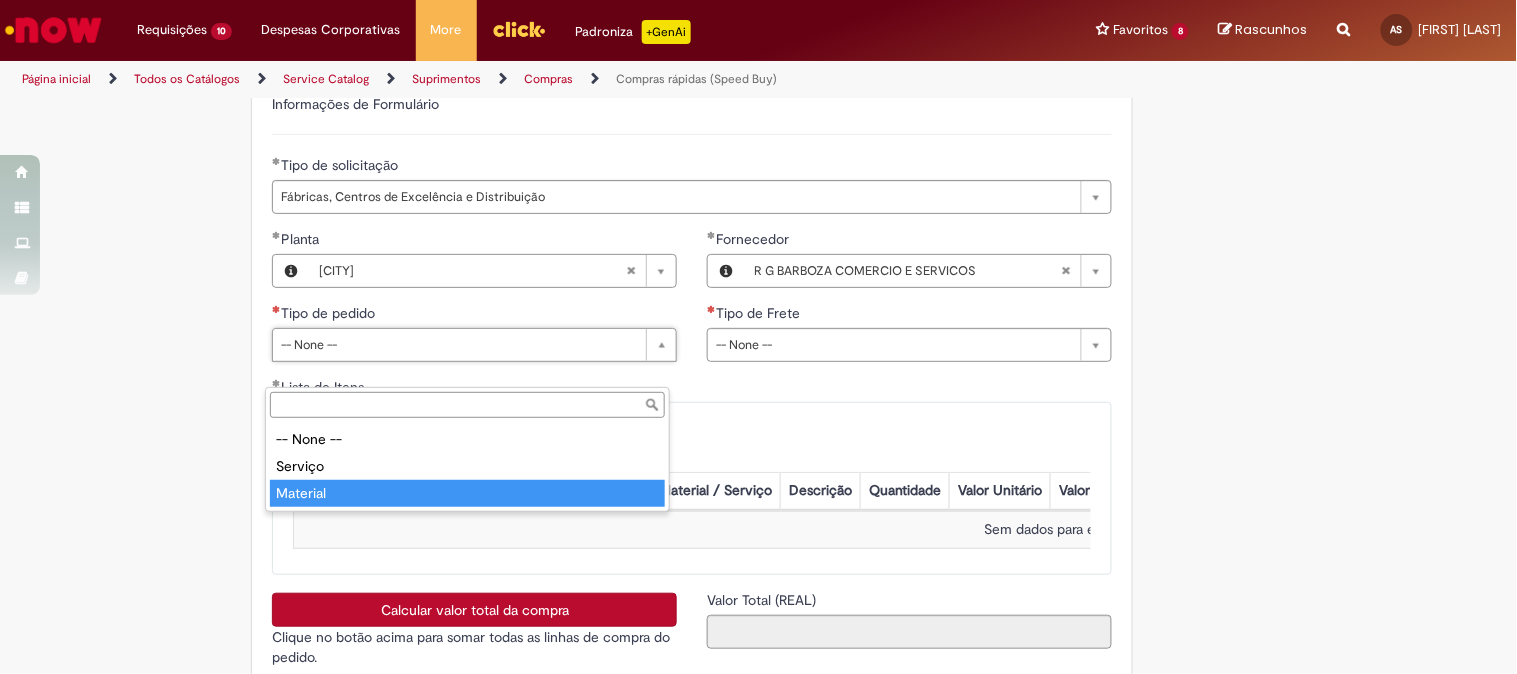 type on "********" 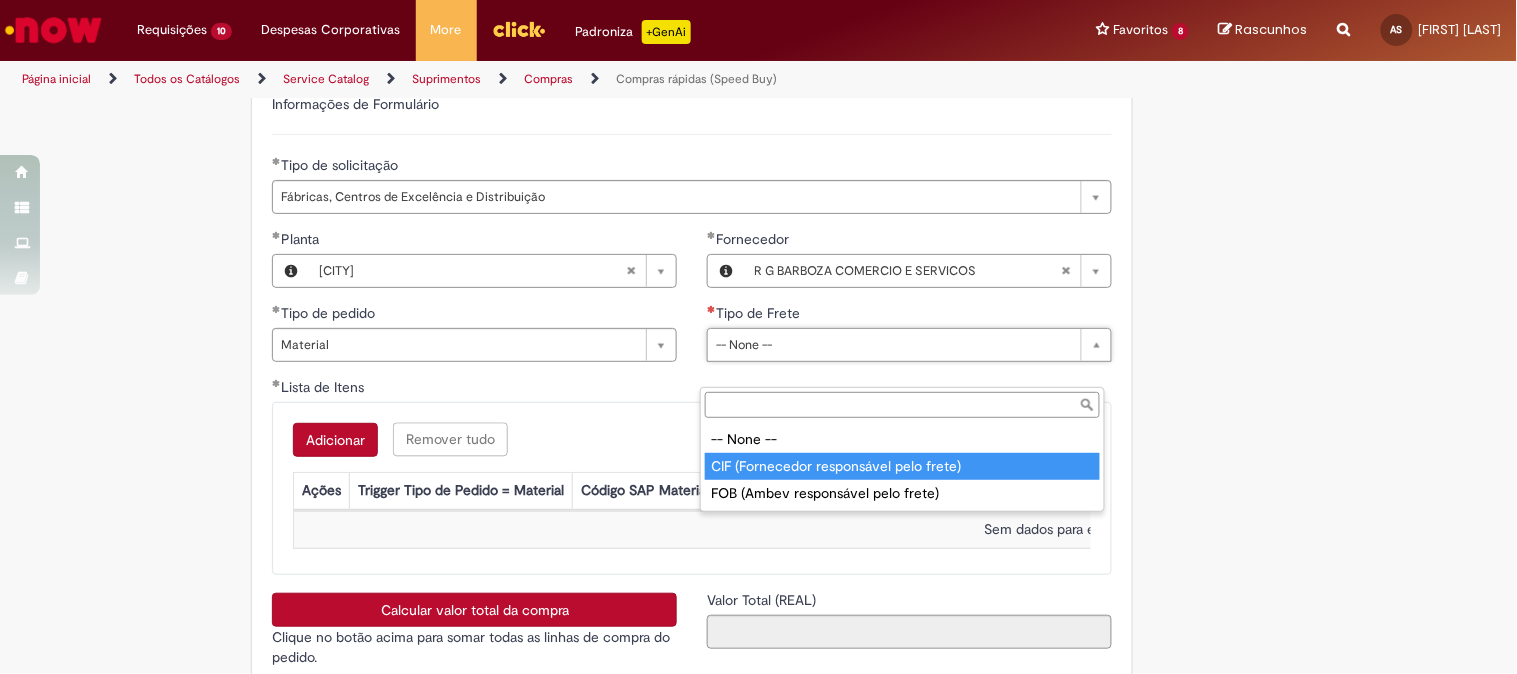 type on "**********" 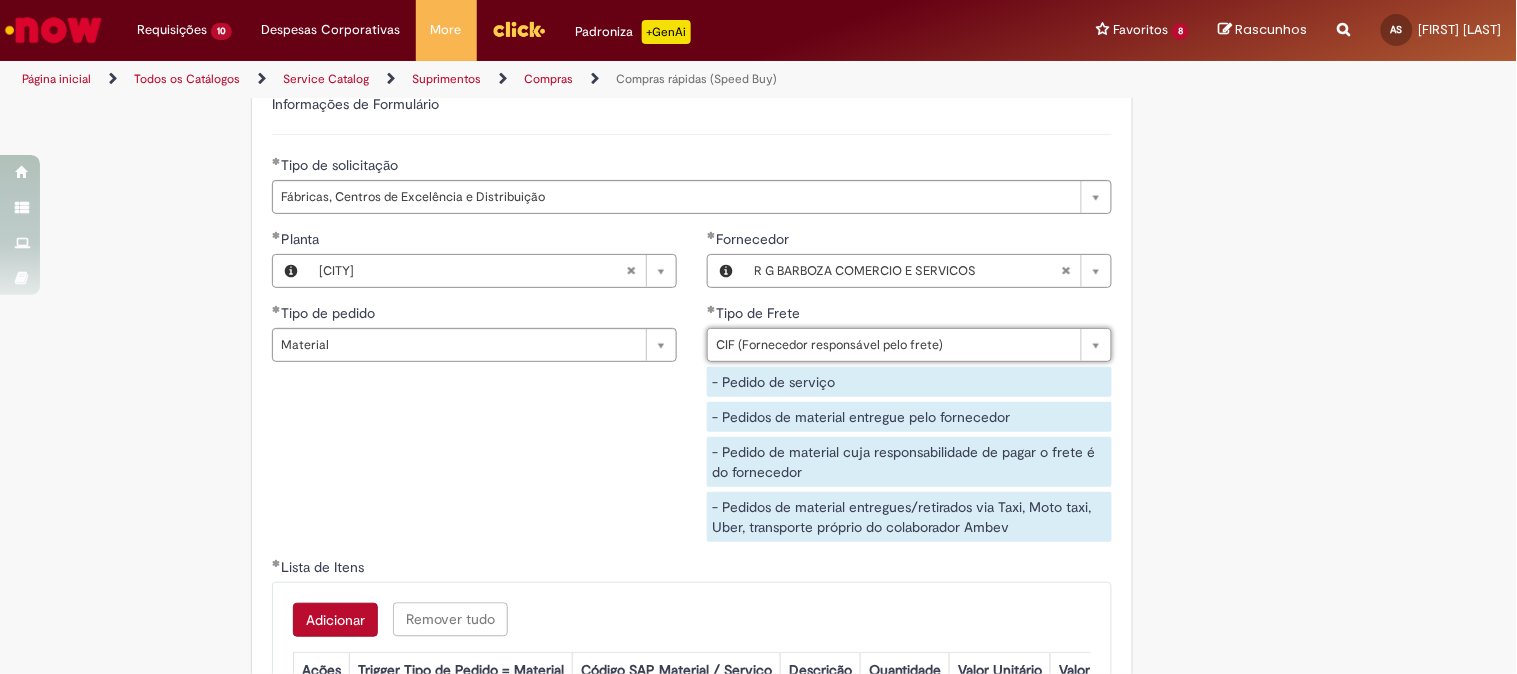 scroll, scrollTop: 3222, scrollLeft: 0, axis: vertical 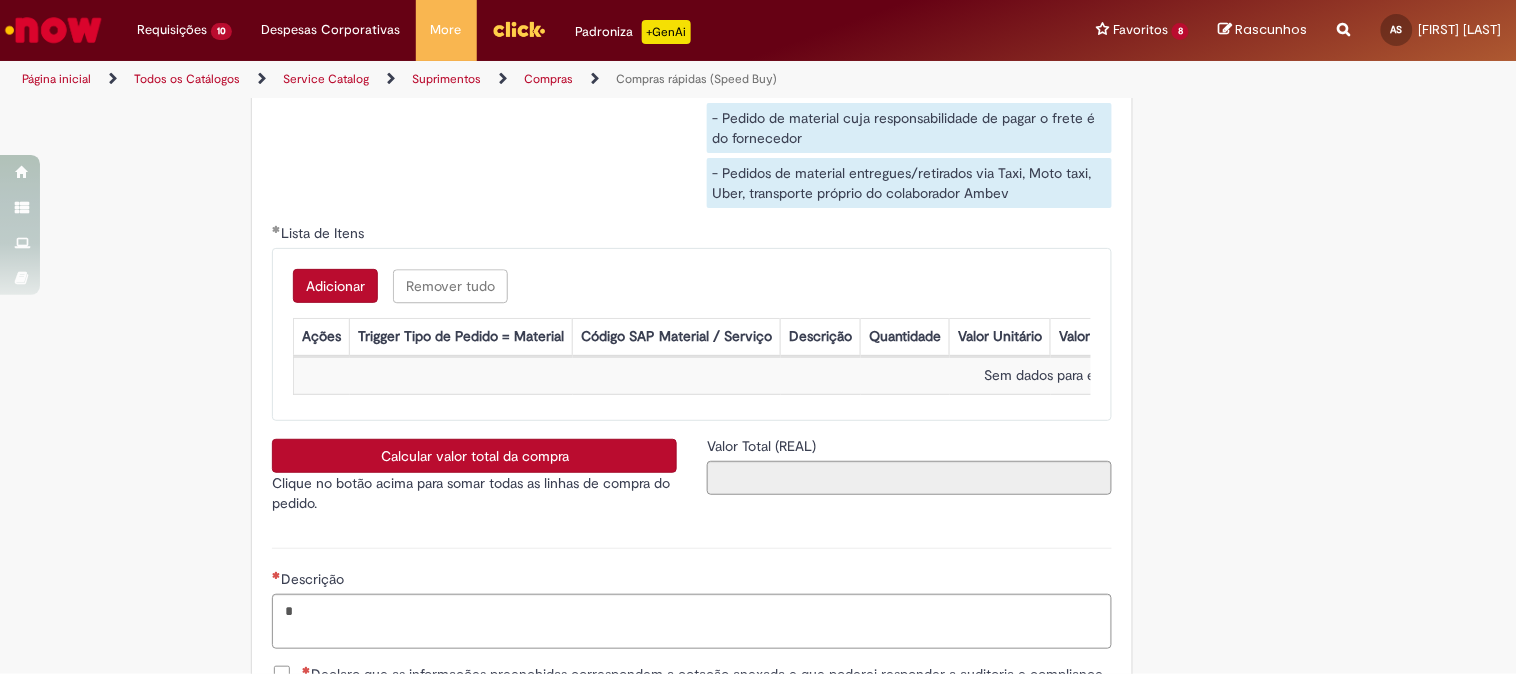 click on "Adicionar" at bounding box center (335, 286) 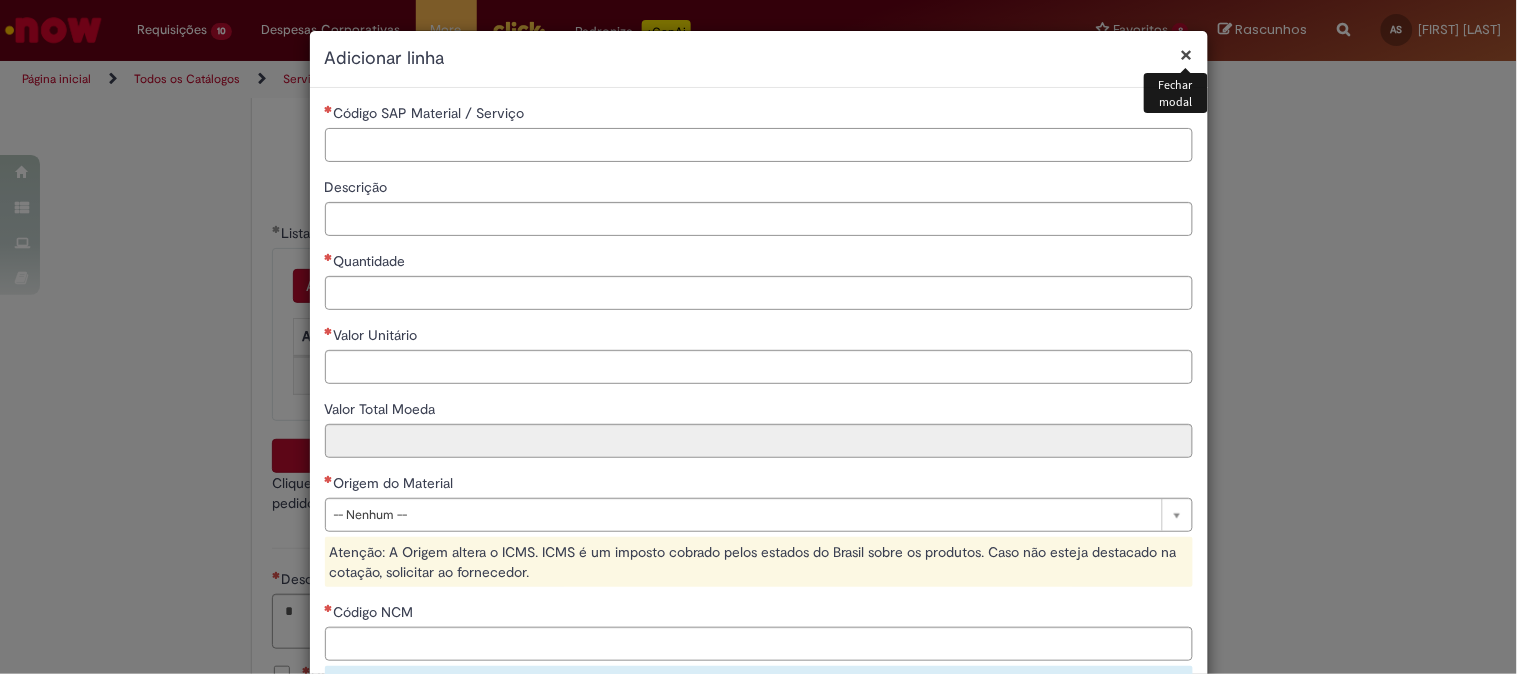 click on "Código SAP Material / Serviço" at bounding box center [759, 145] 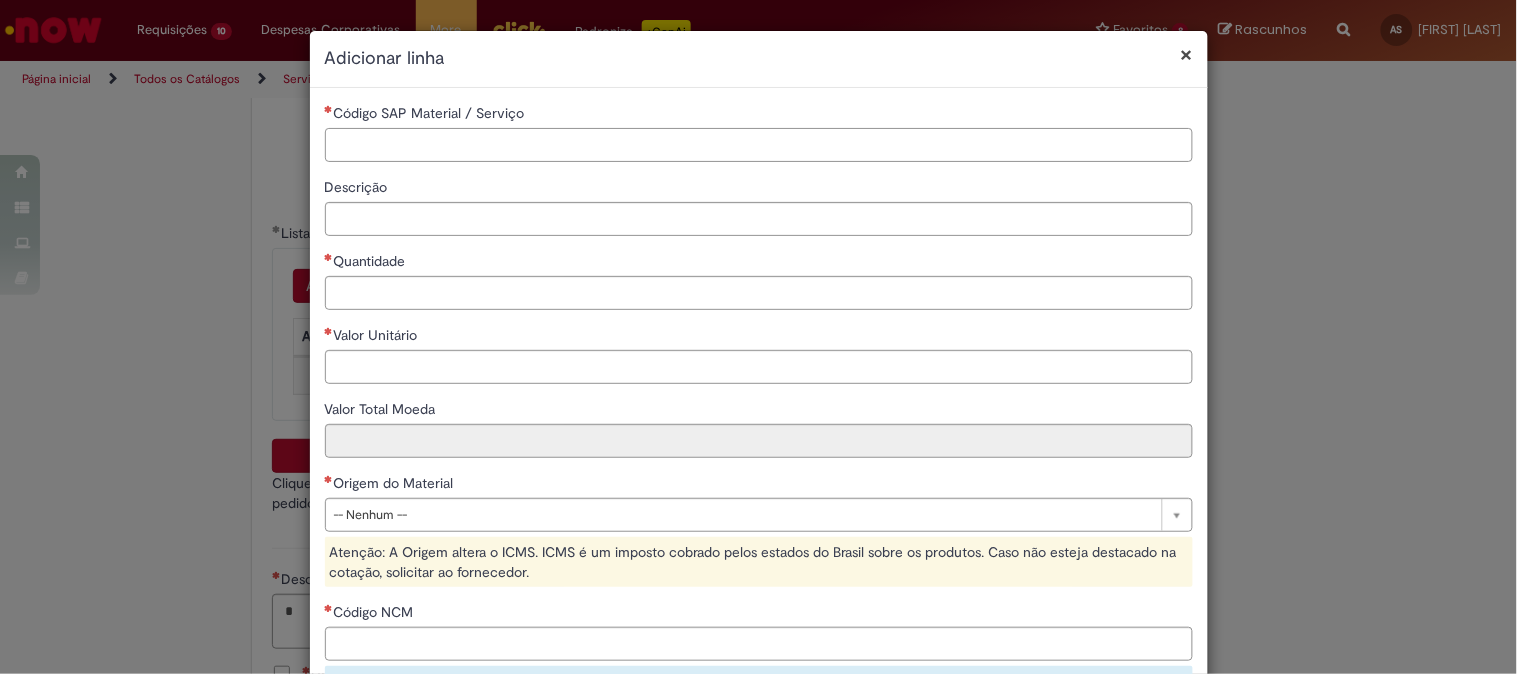 paste on "********" 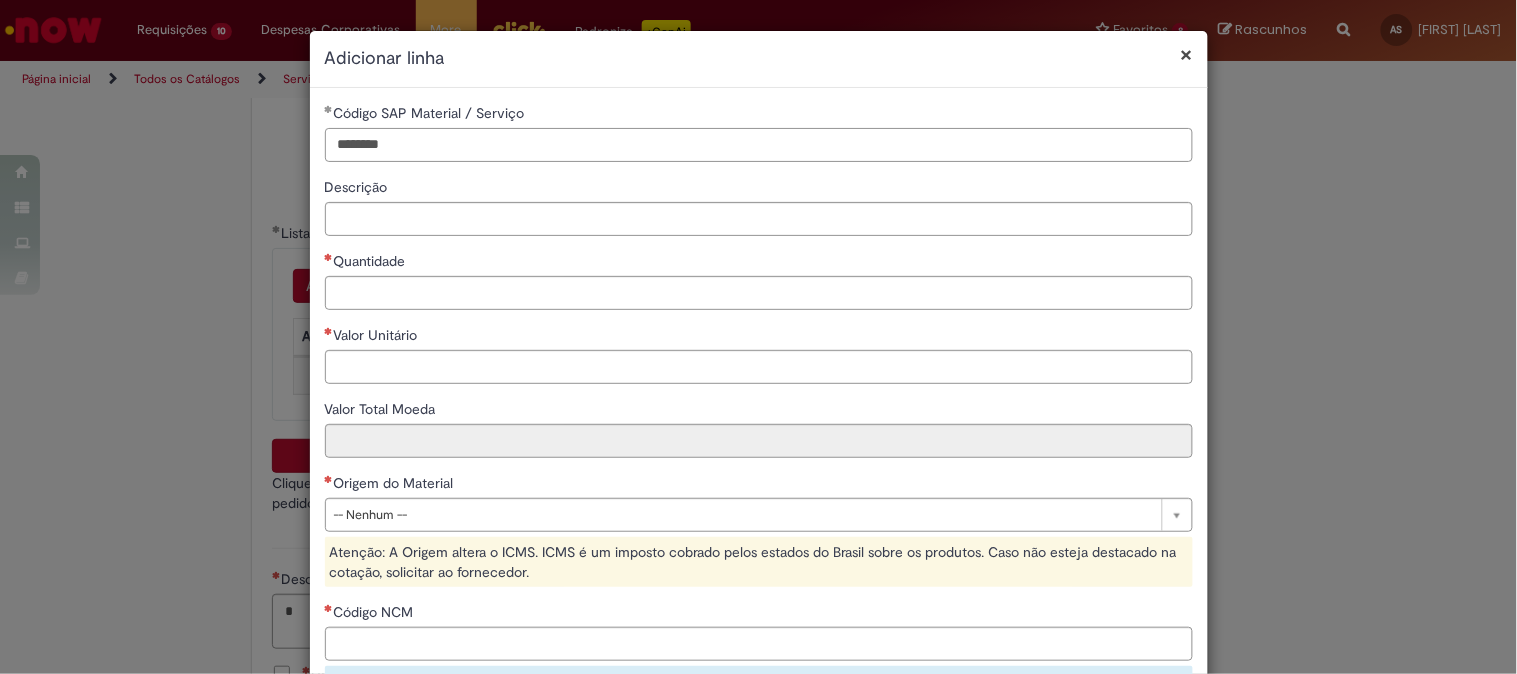 type on "********" 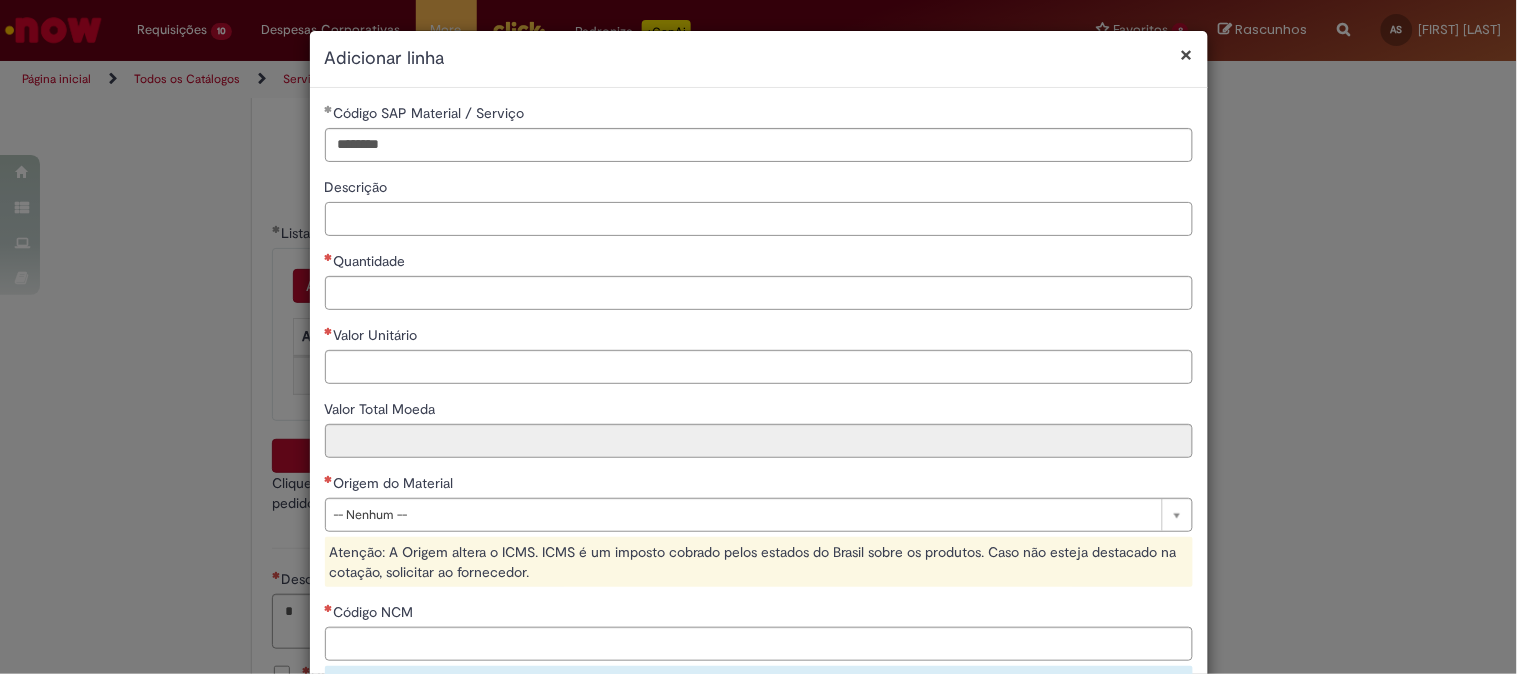 click on "Descrição" at bounding box center [759, 219] 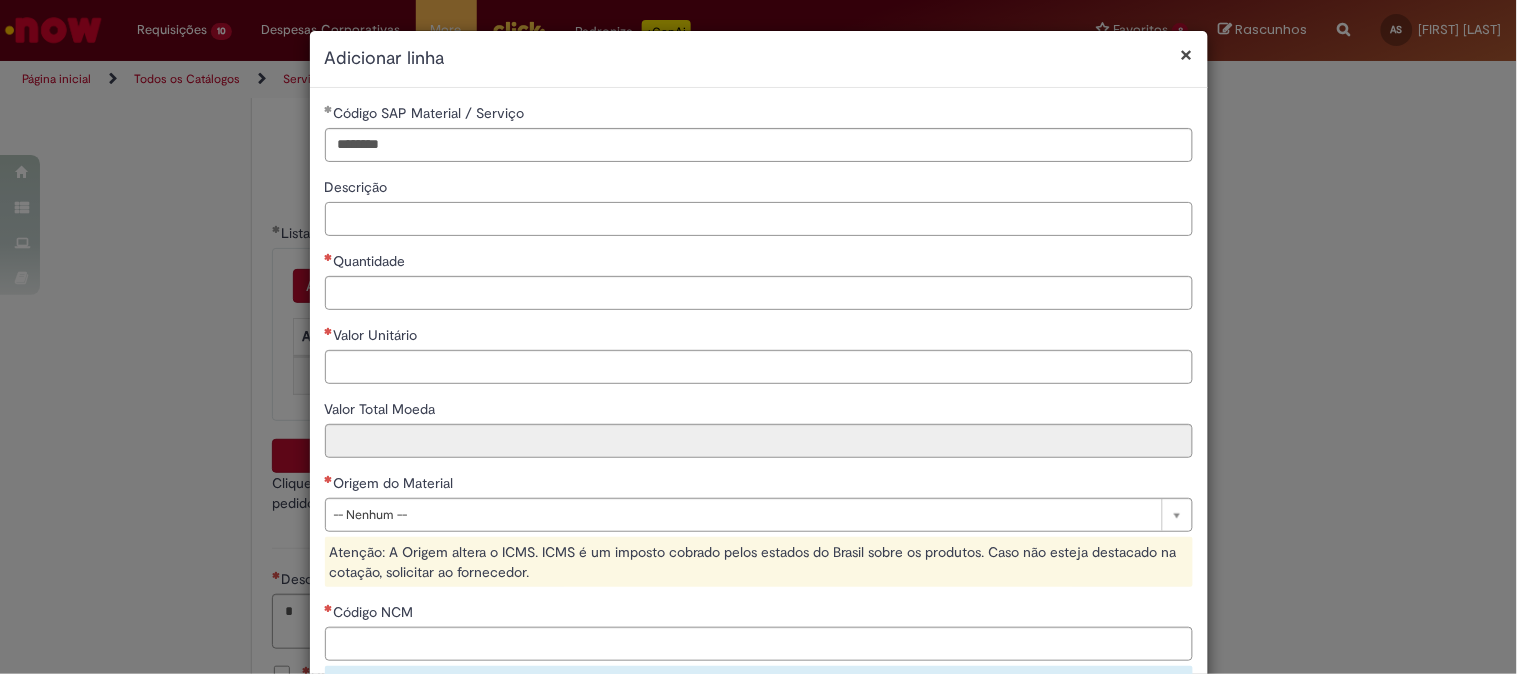 paste on "**********" 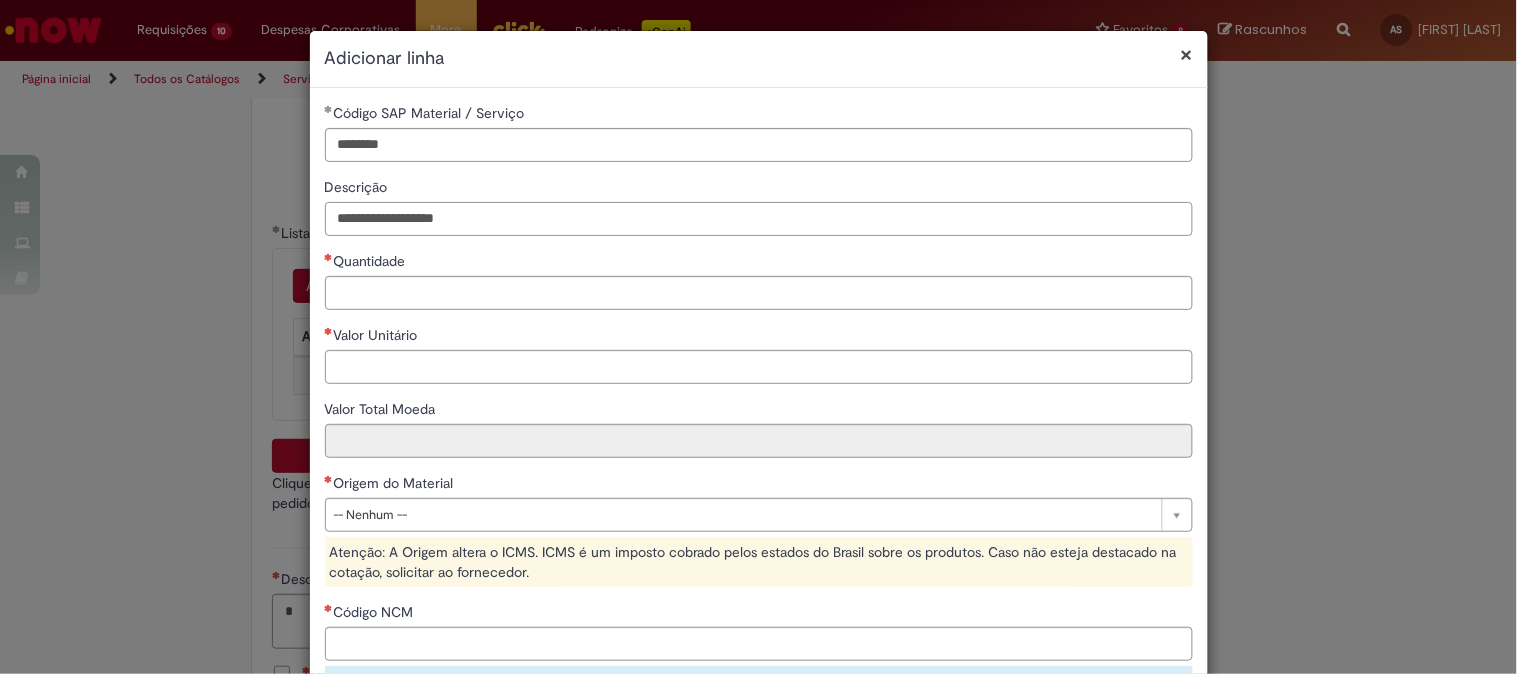 type on "**********" 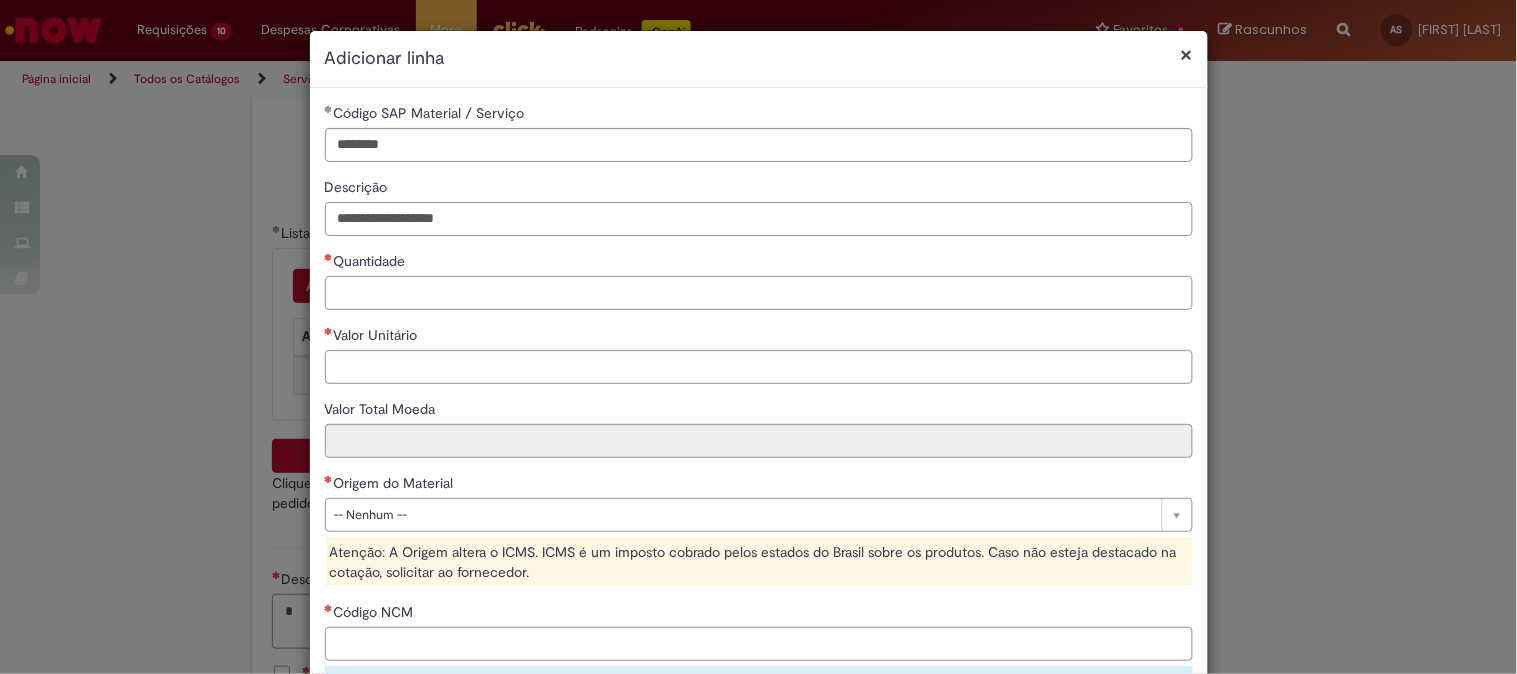 click on "Quantidade" at bounding box center (759, 293) 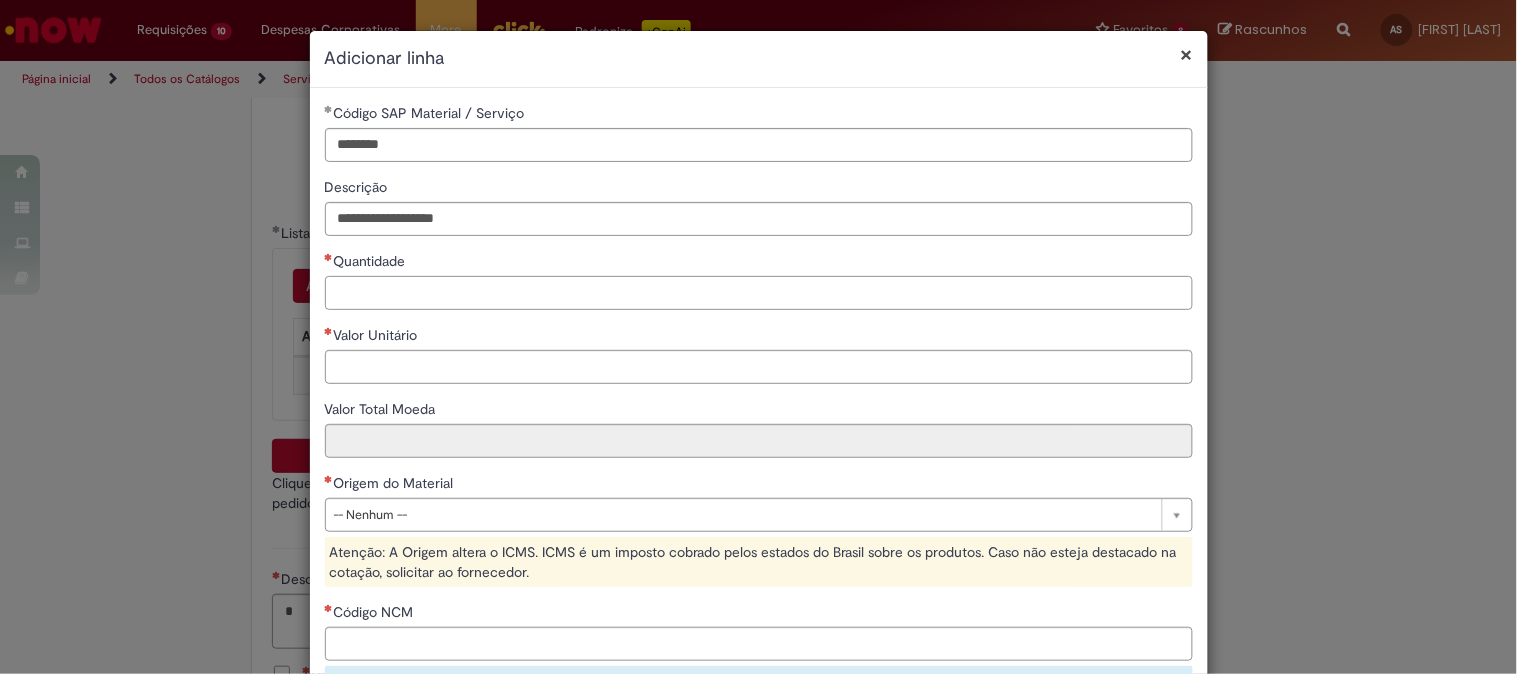 type on "*" 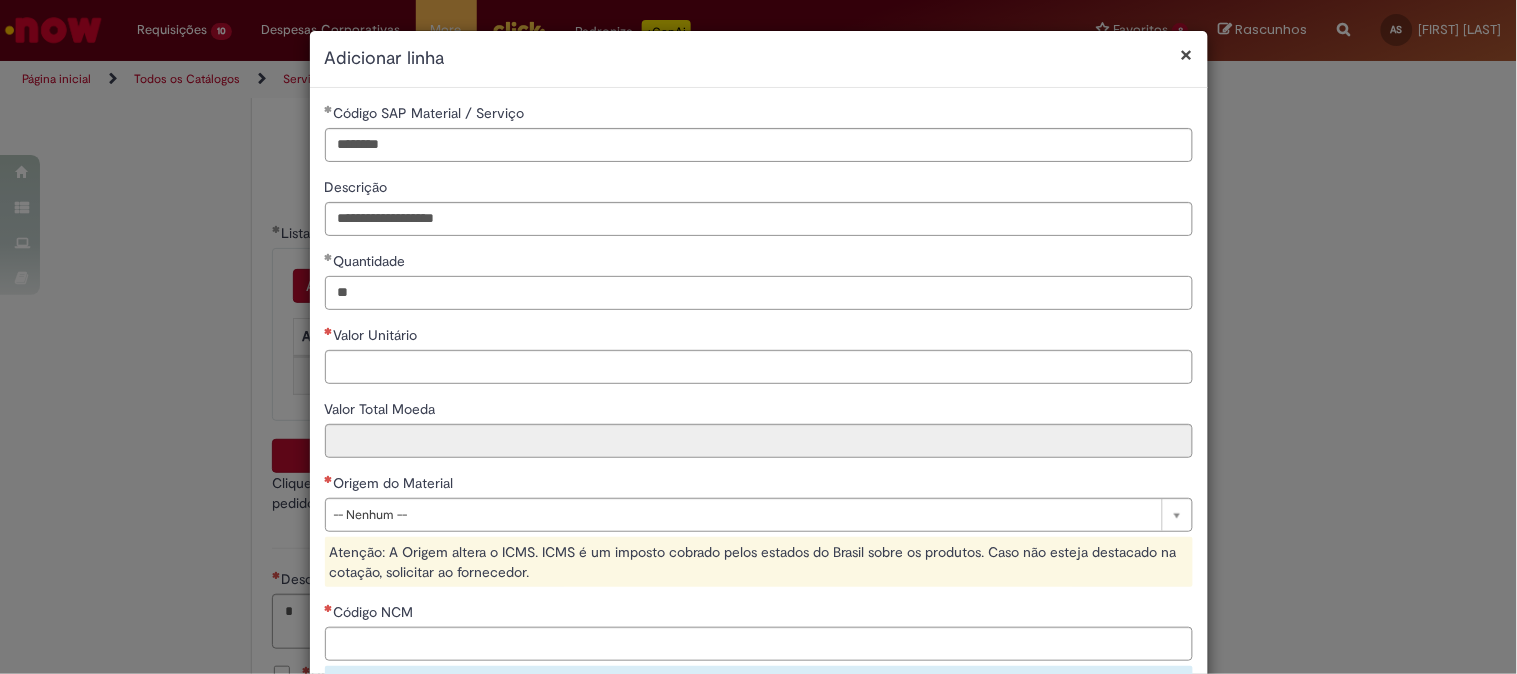 type on "**" 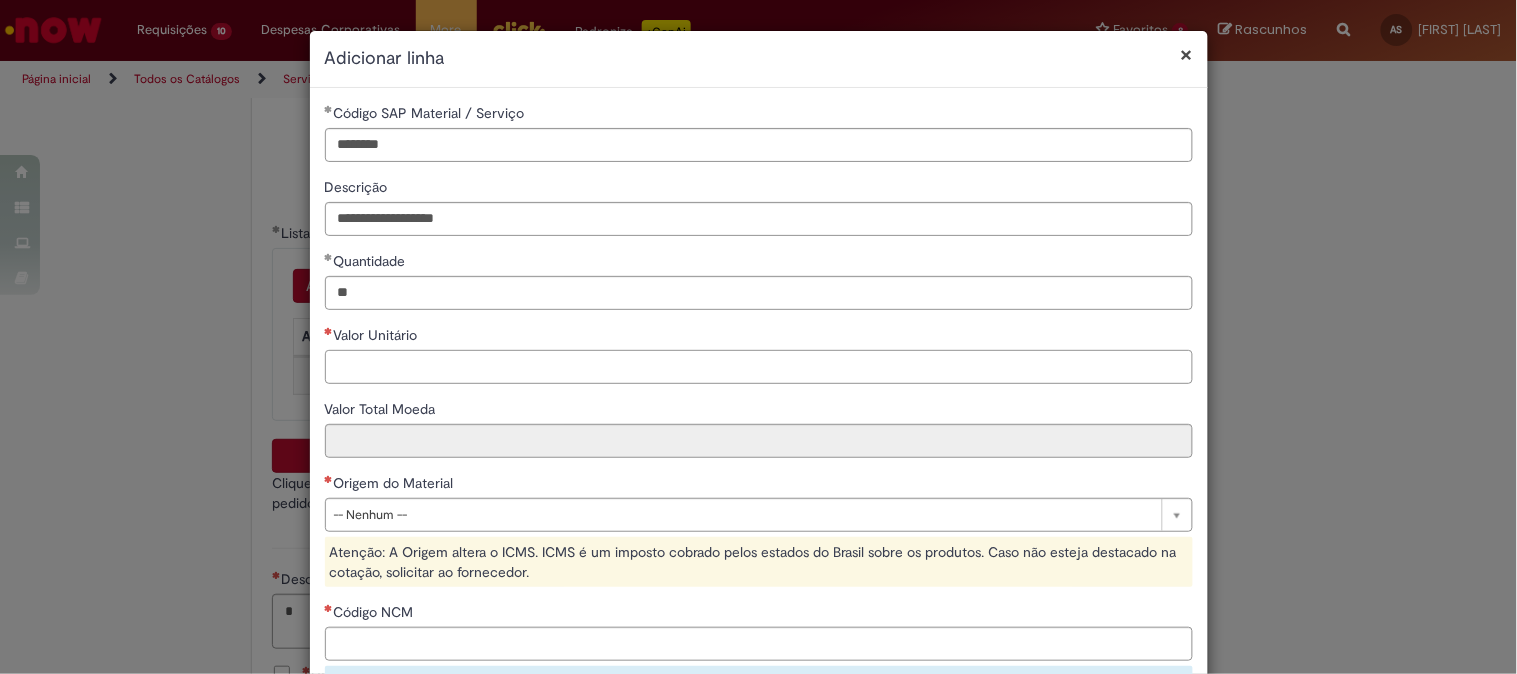 click on "Valor Unitário" at bounding box center (759, 367) 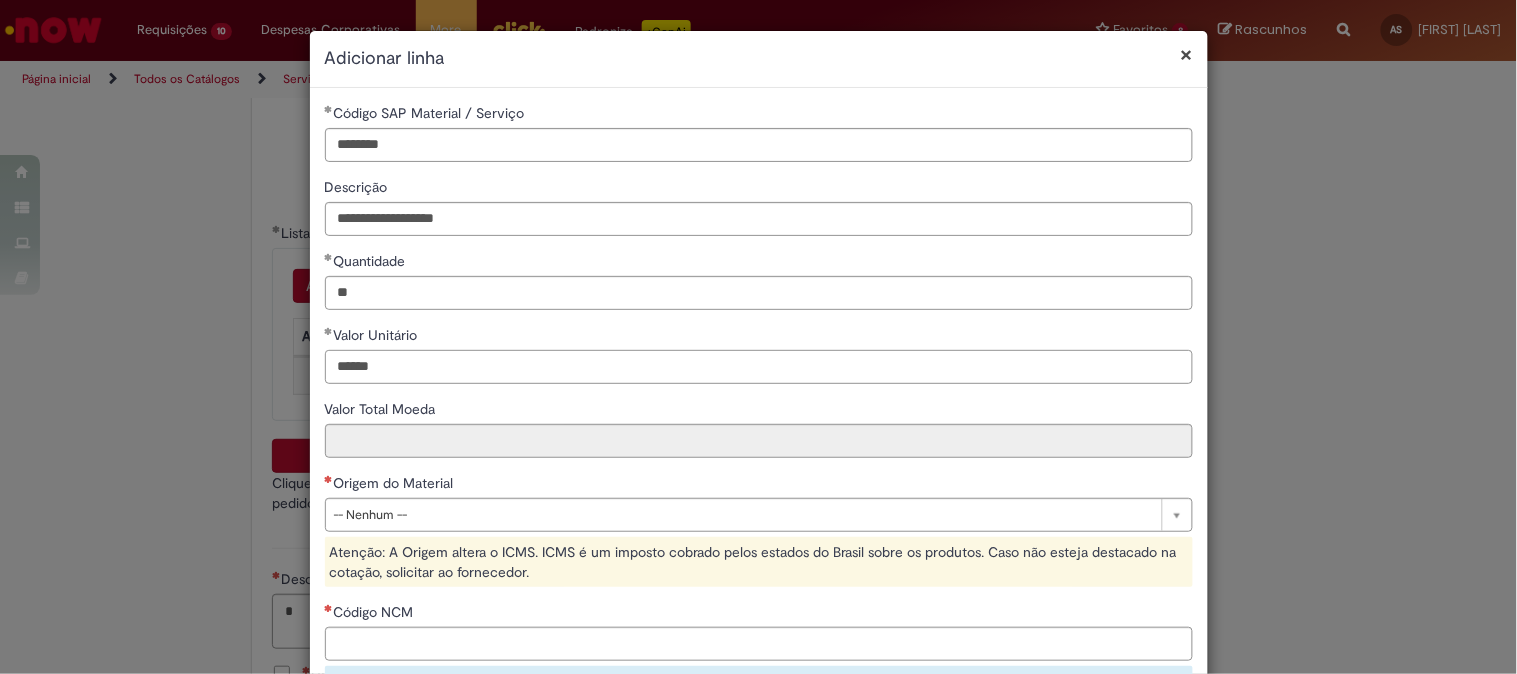 type on "******" 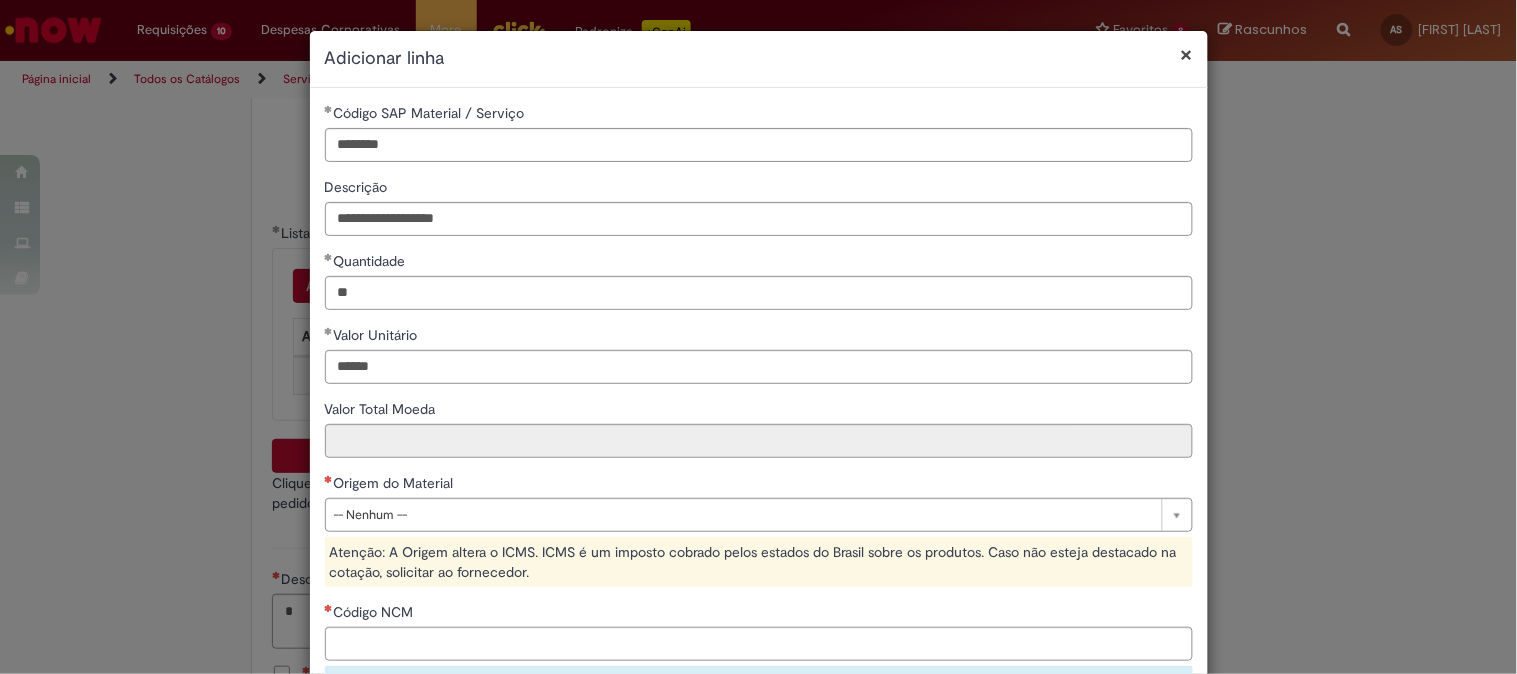 type on "********" 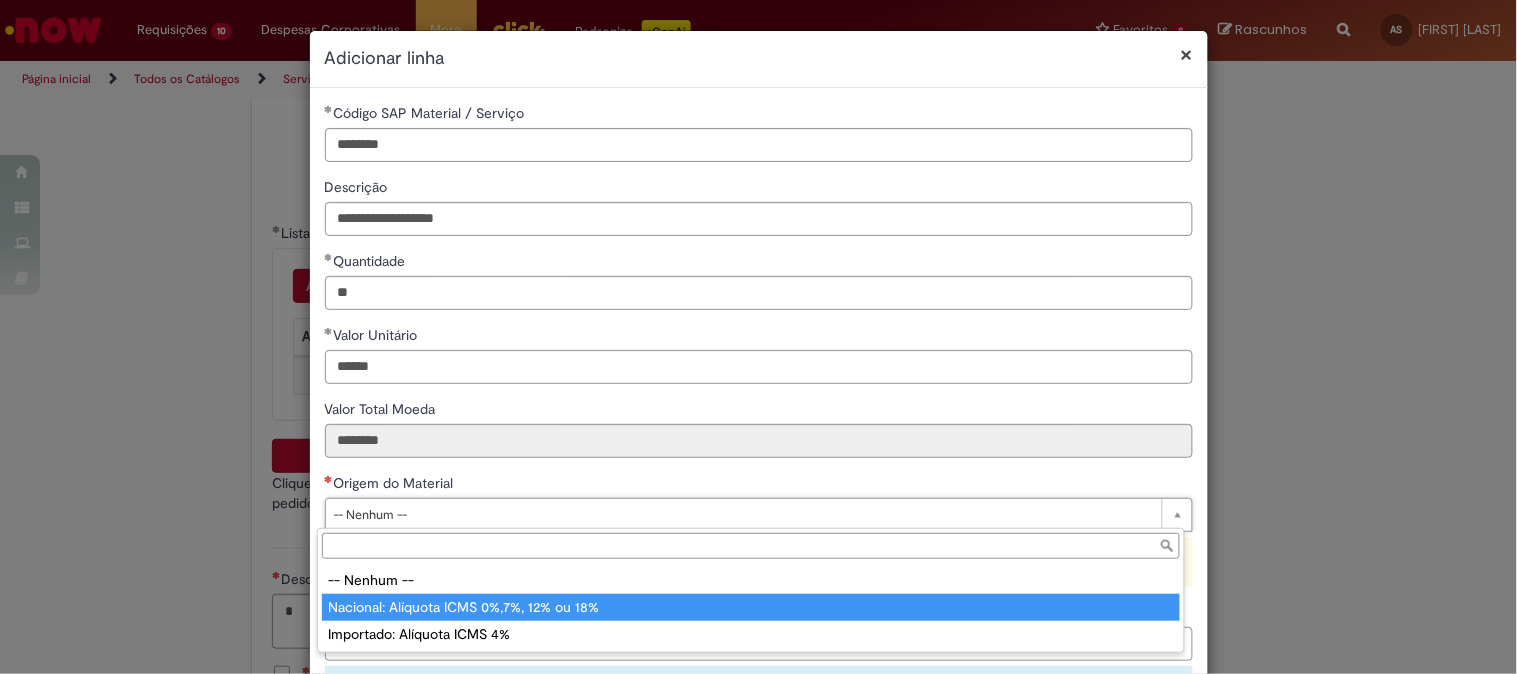 type on "**********" 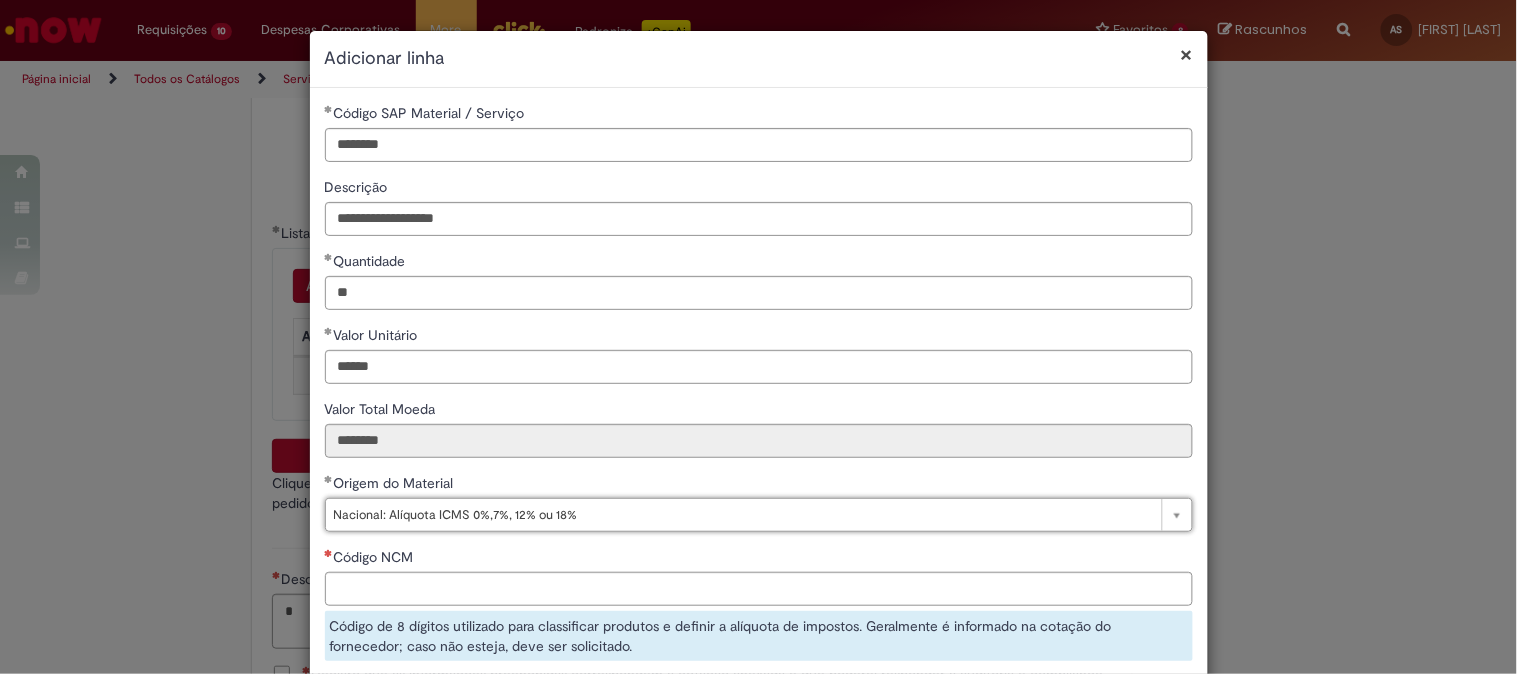 scroll, scrollTop: 222, scrollLeft: 0, axis: vertical 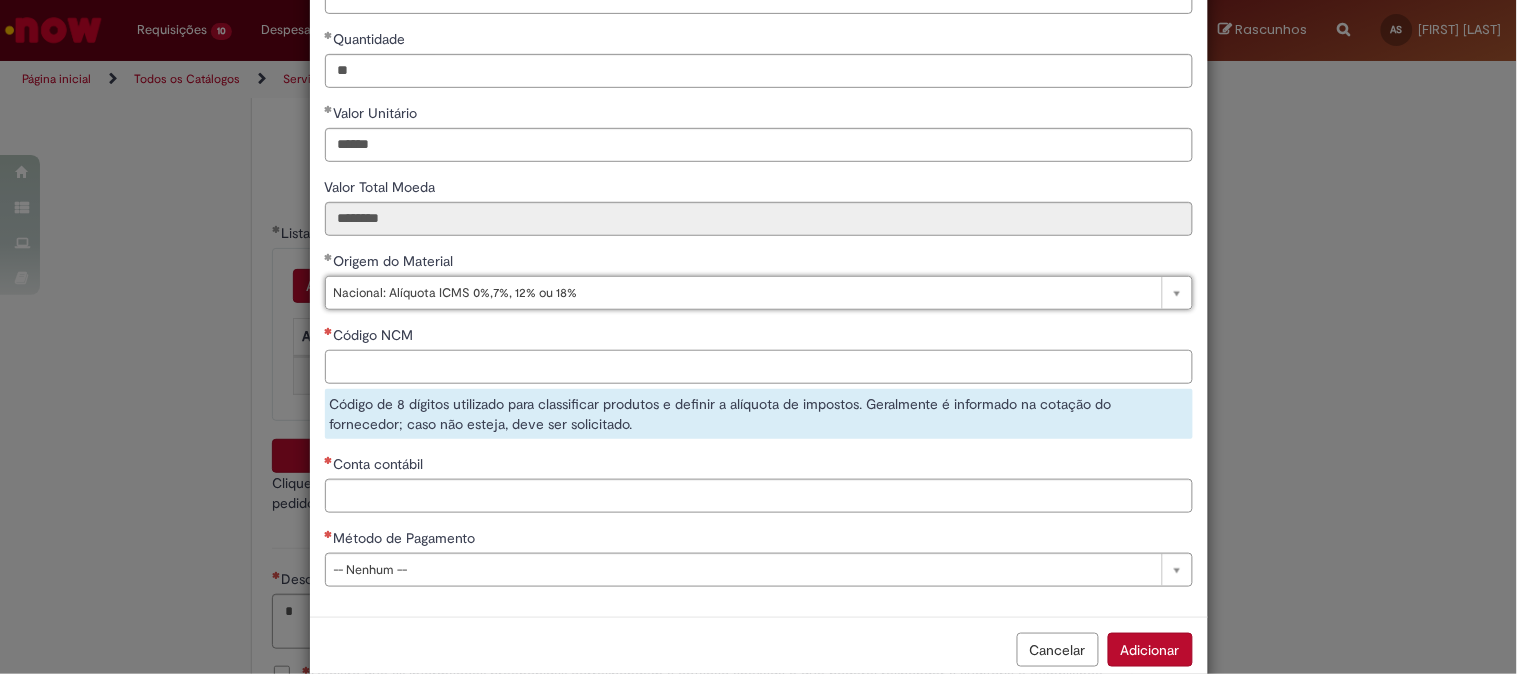 drag, startPoint x: 366, startPoint y: 370, endPoint x: 402, endPoint y: 317, distance: 64.070274 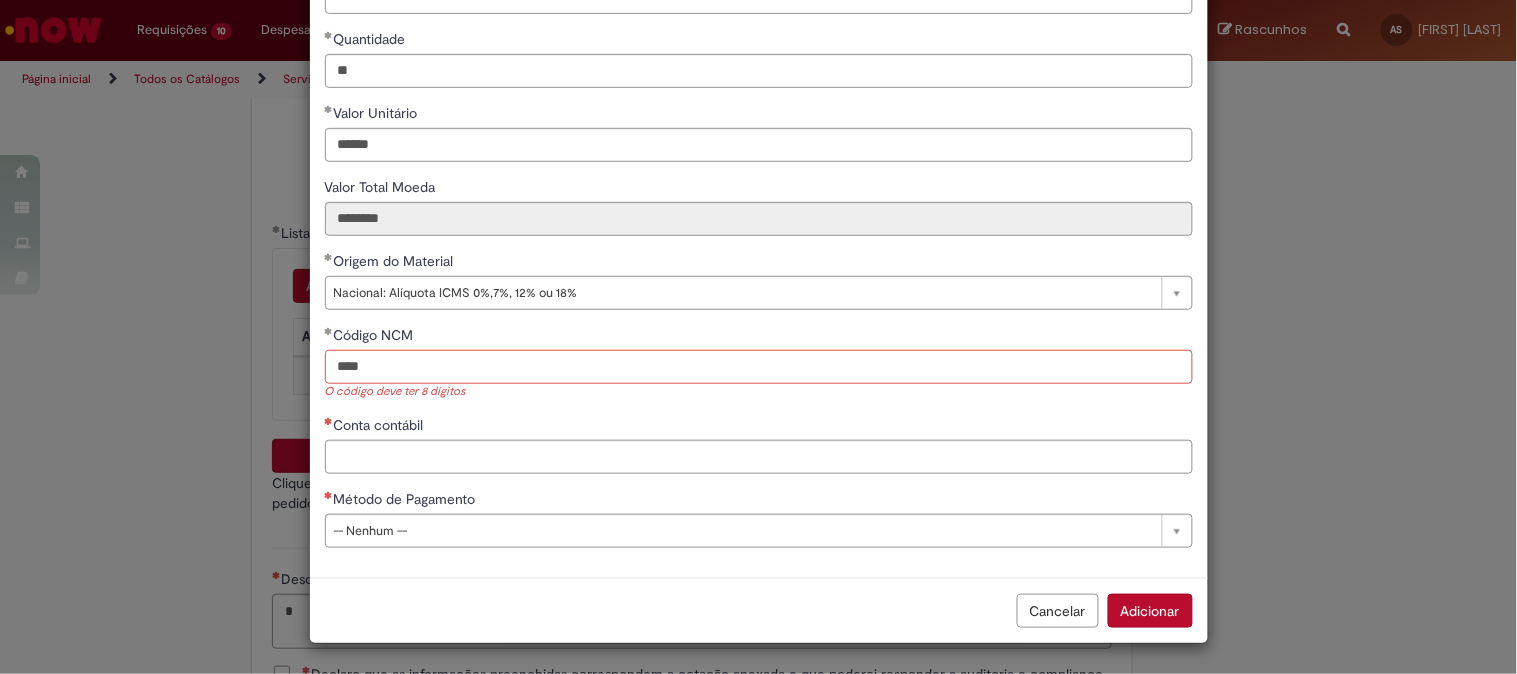 scroll, scrollTop: 222, scrollLeft: 0, axis: vertical 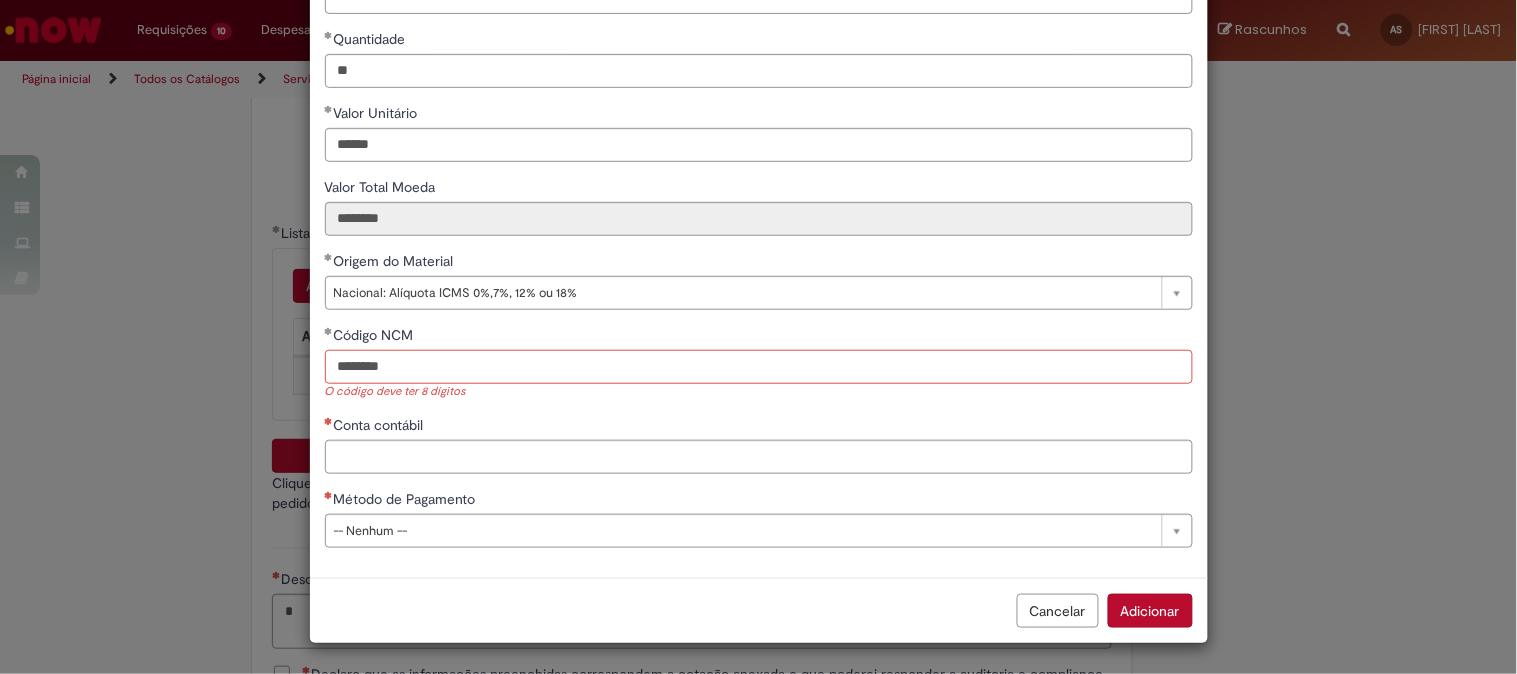 type on "********" 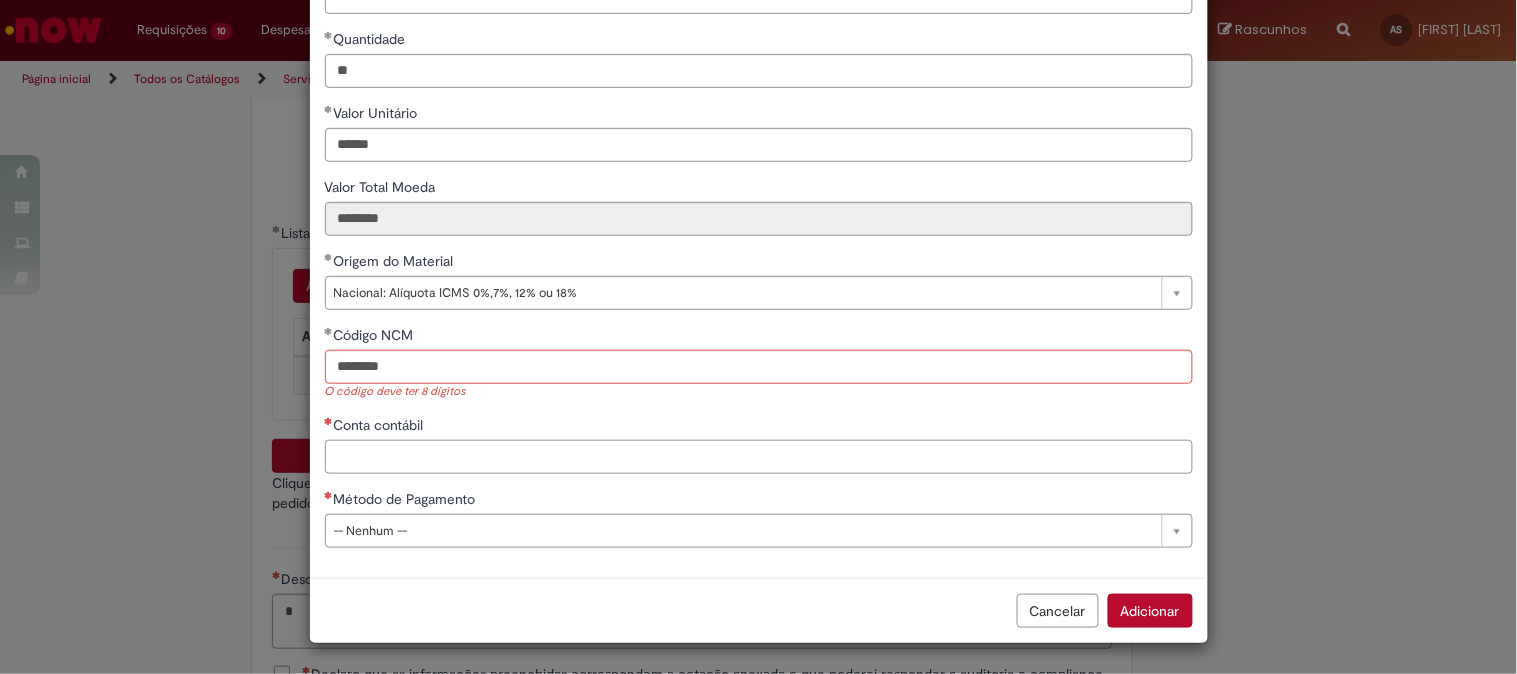 click on "Conta contábil" at bounding box center [759, 457] 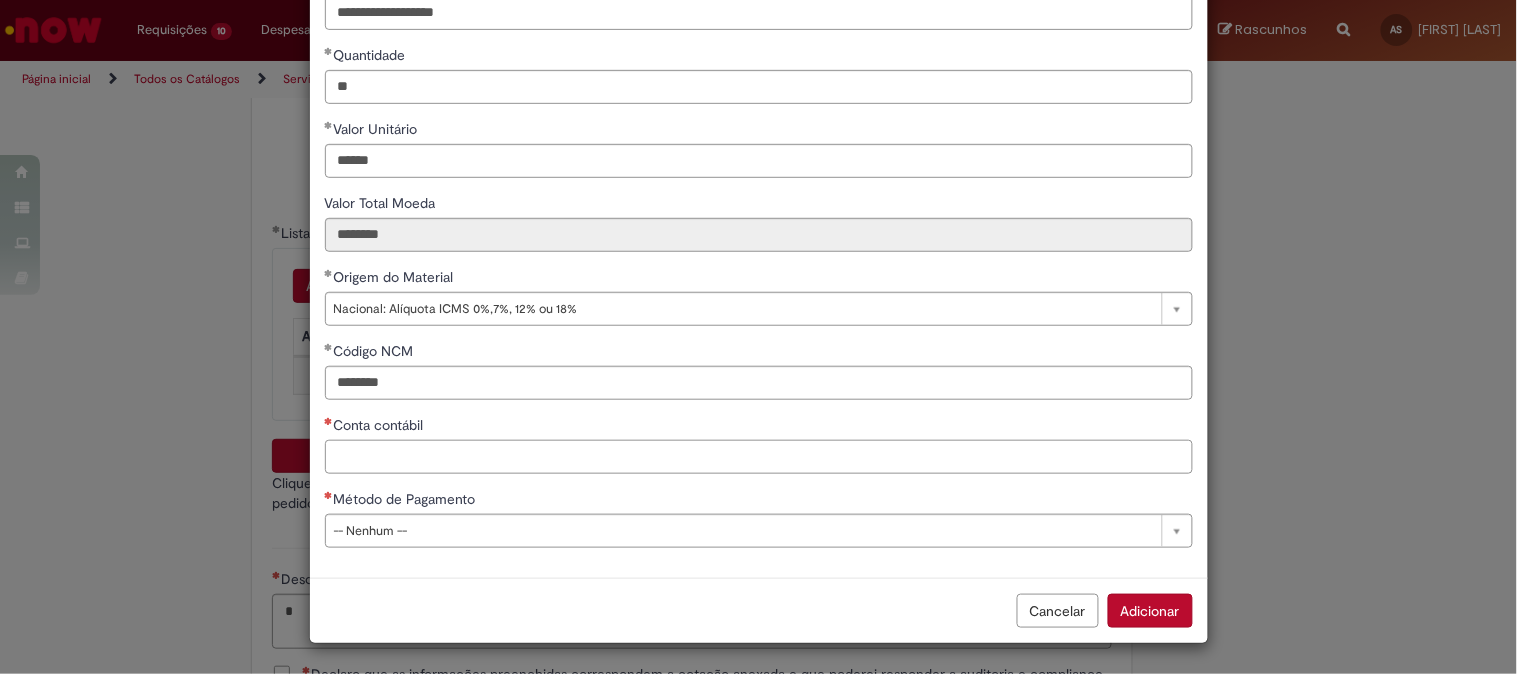 paste on "********" 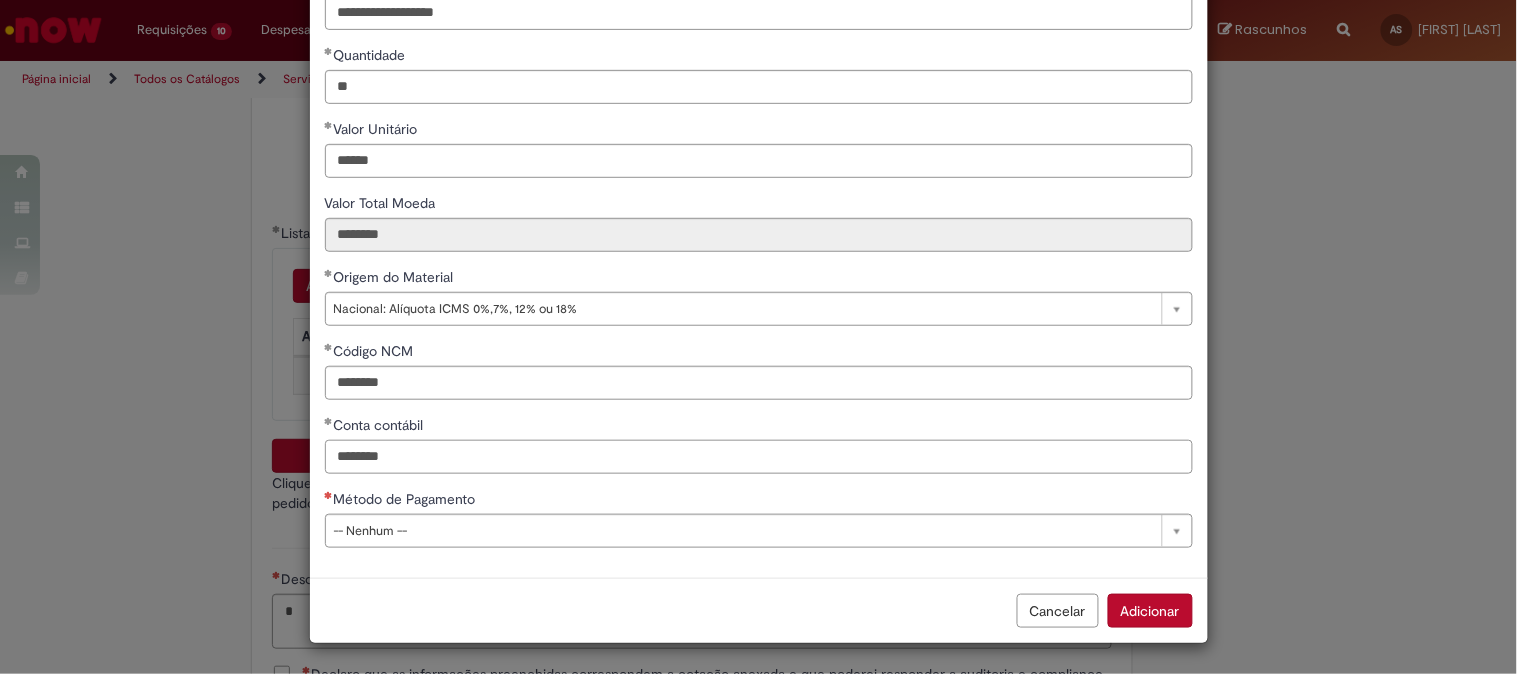 type on "********" 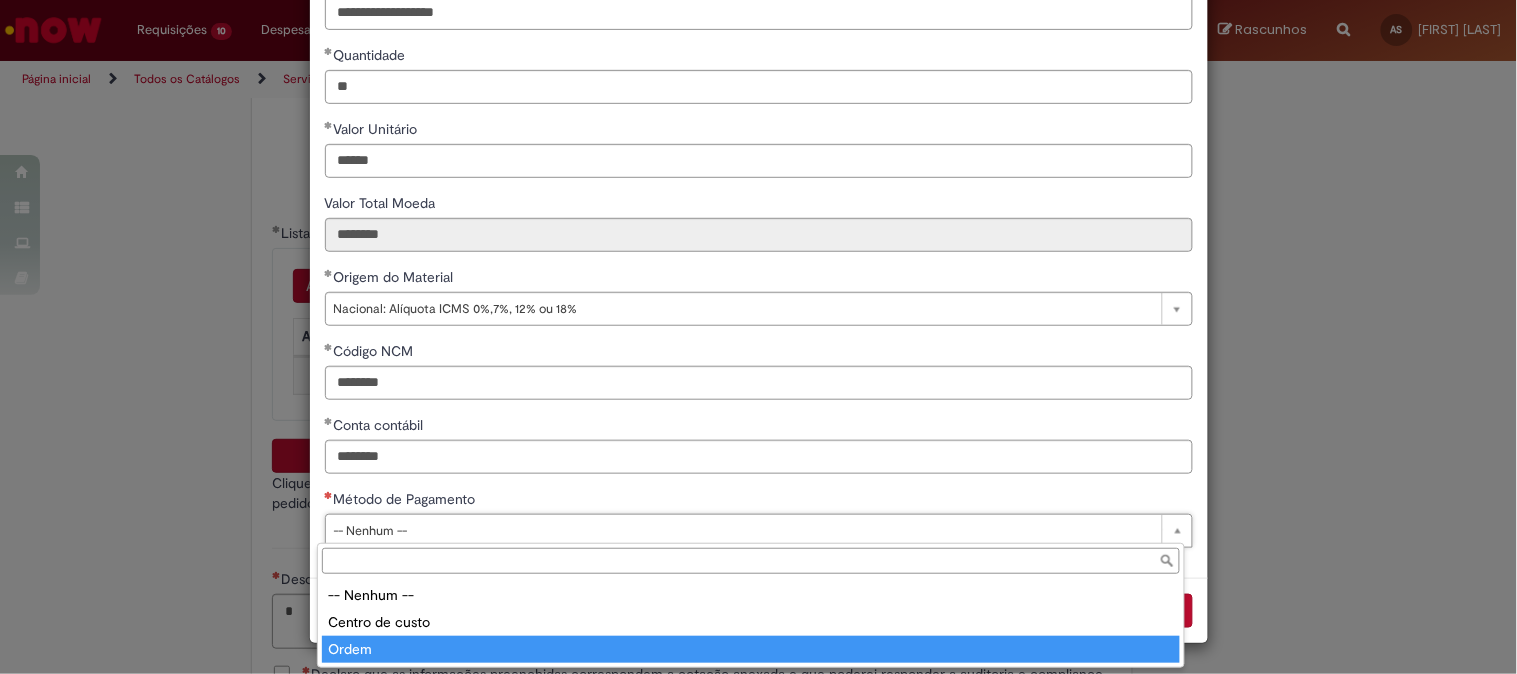 type on "*****" 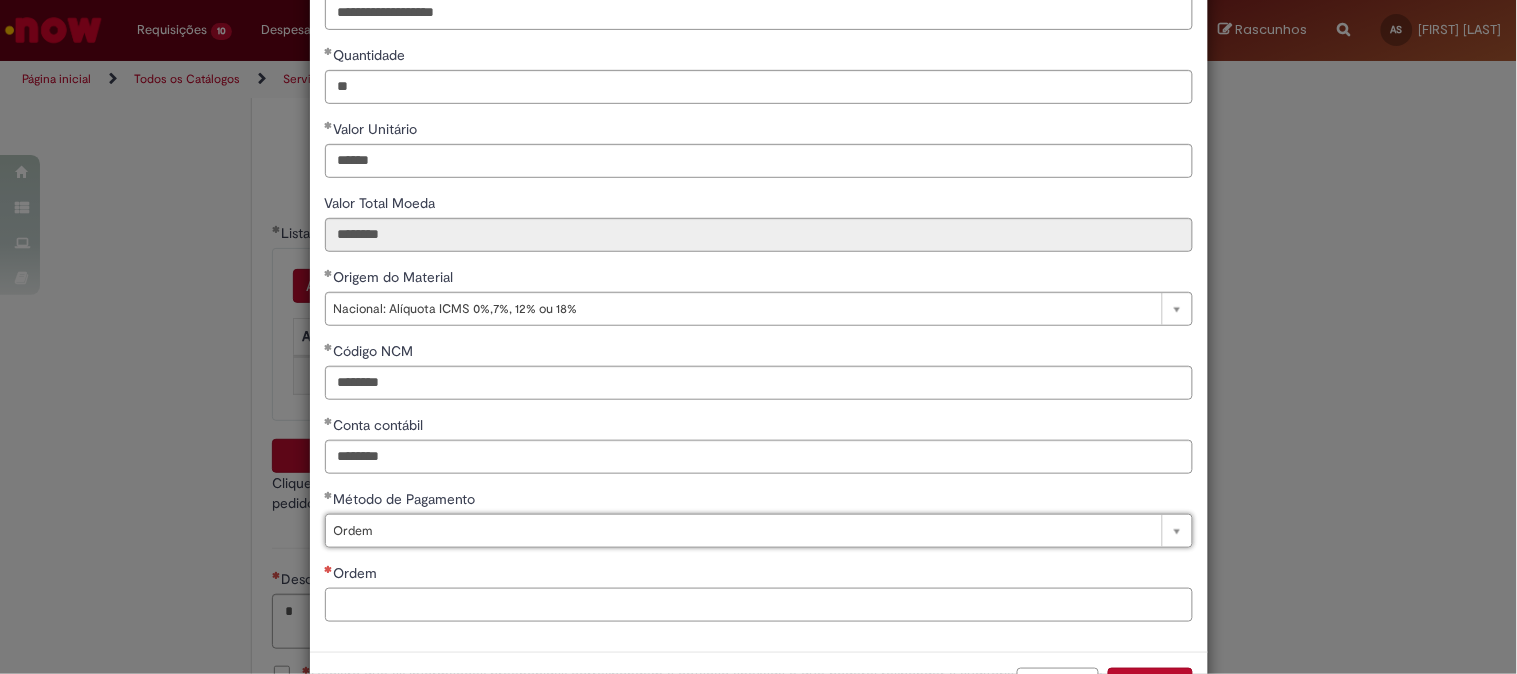 click on "Ordem" at bounding box center (759, 605) 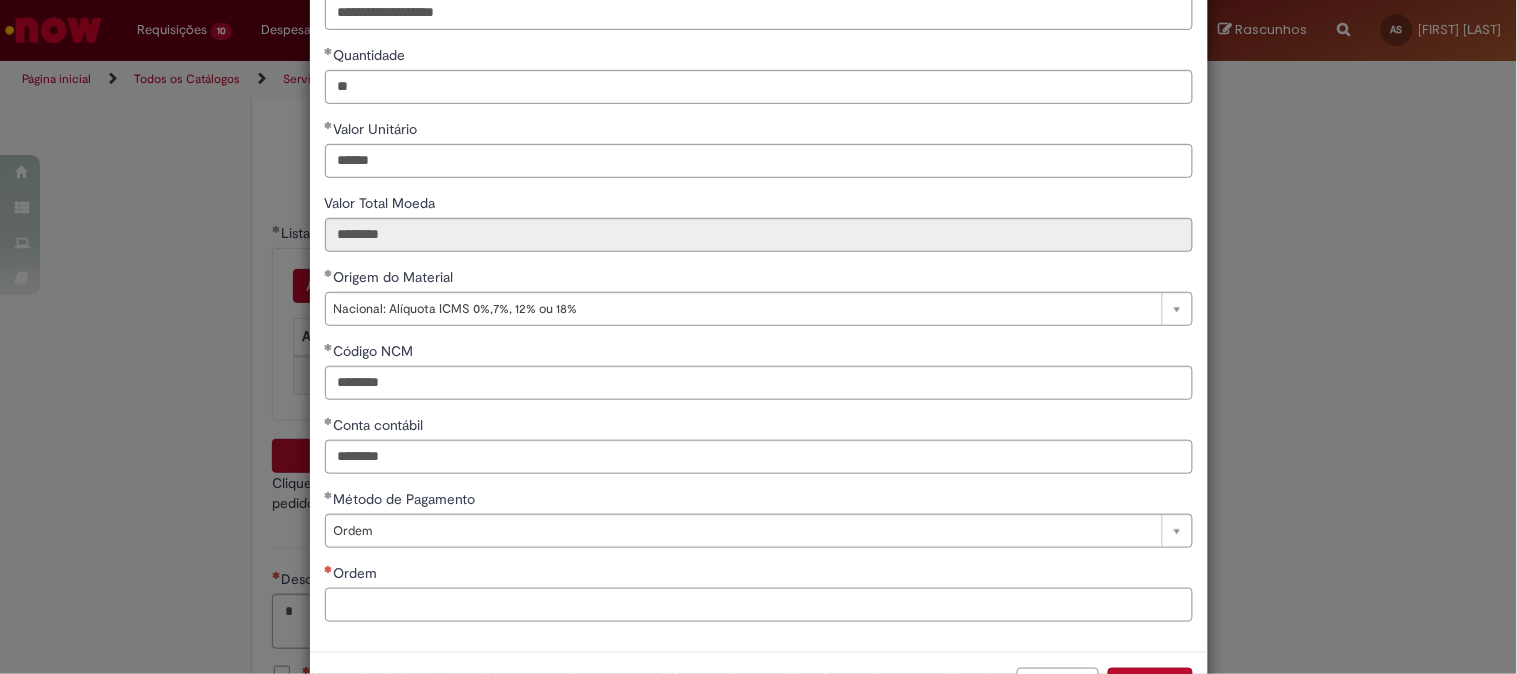 paste on "**********" 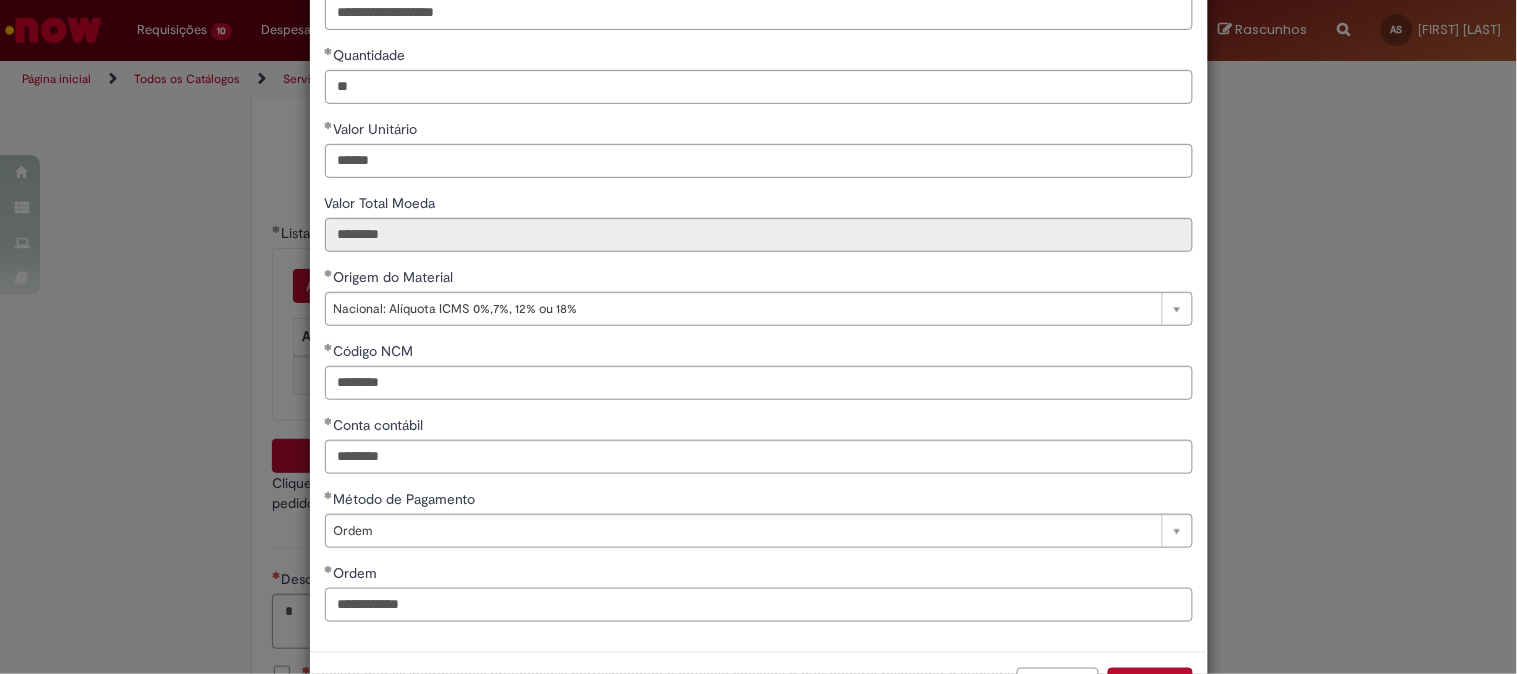 type on "**********" 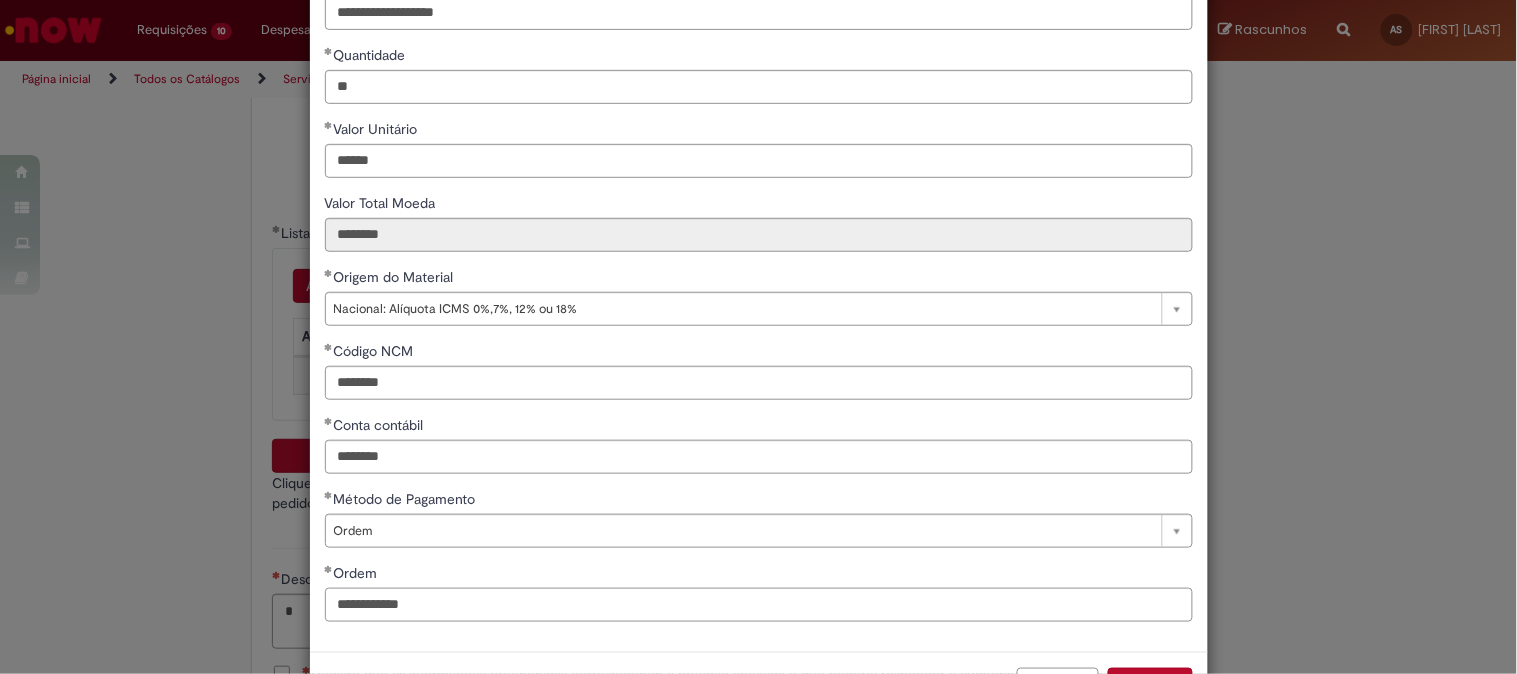 scroll, scrollTop: 280, scrollLeft: 0, axis: vertical 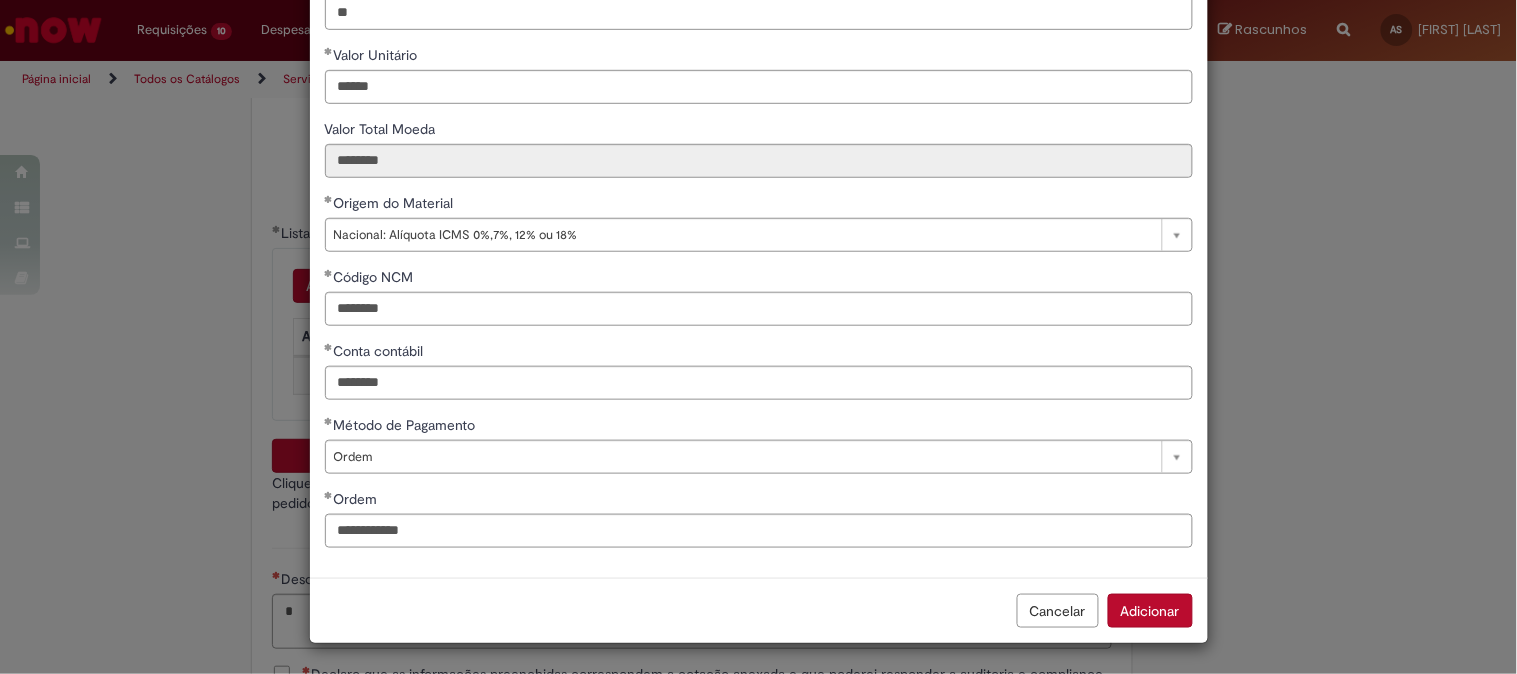 click on "Adicionar" at bounding box center (1150, 611) 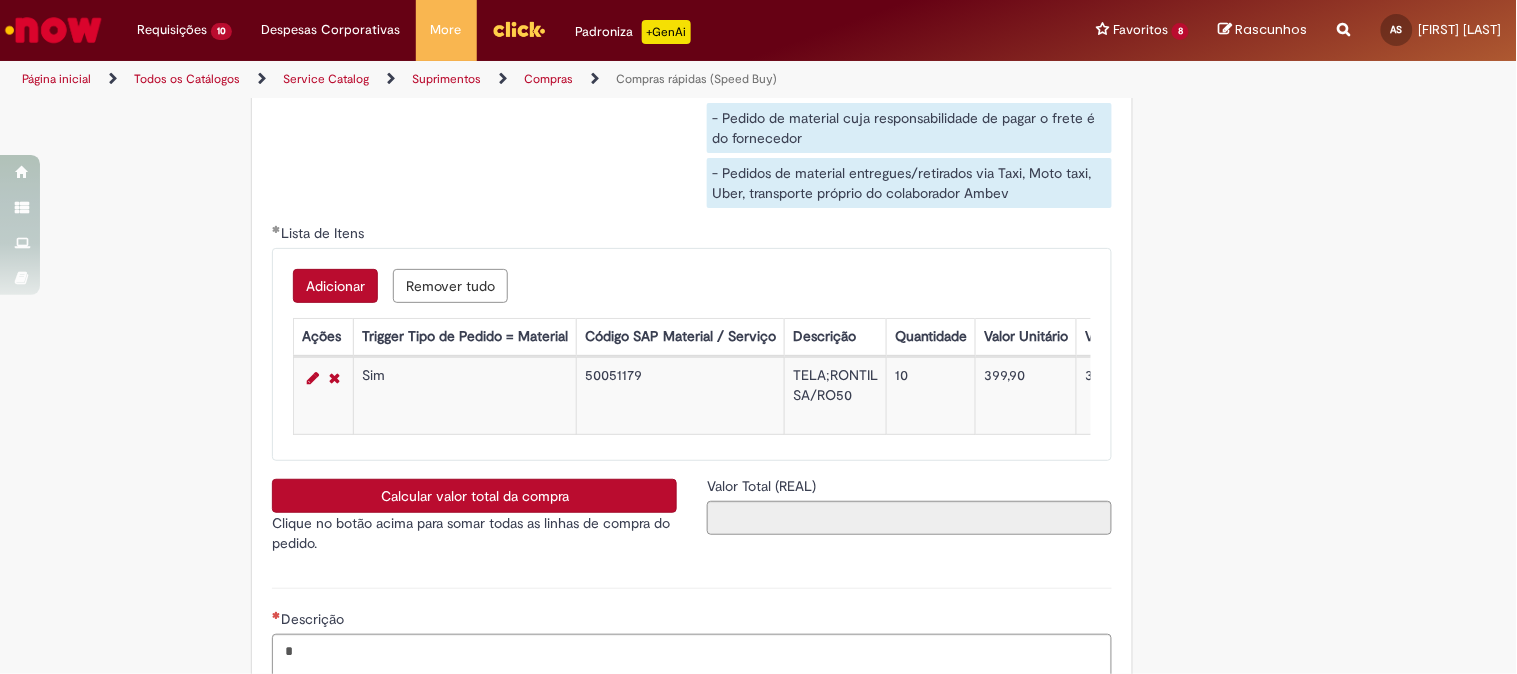 scroll, scrollTop: 3444, scrollLeft: 0, axis: vertical 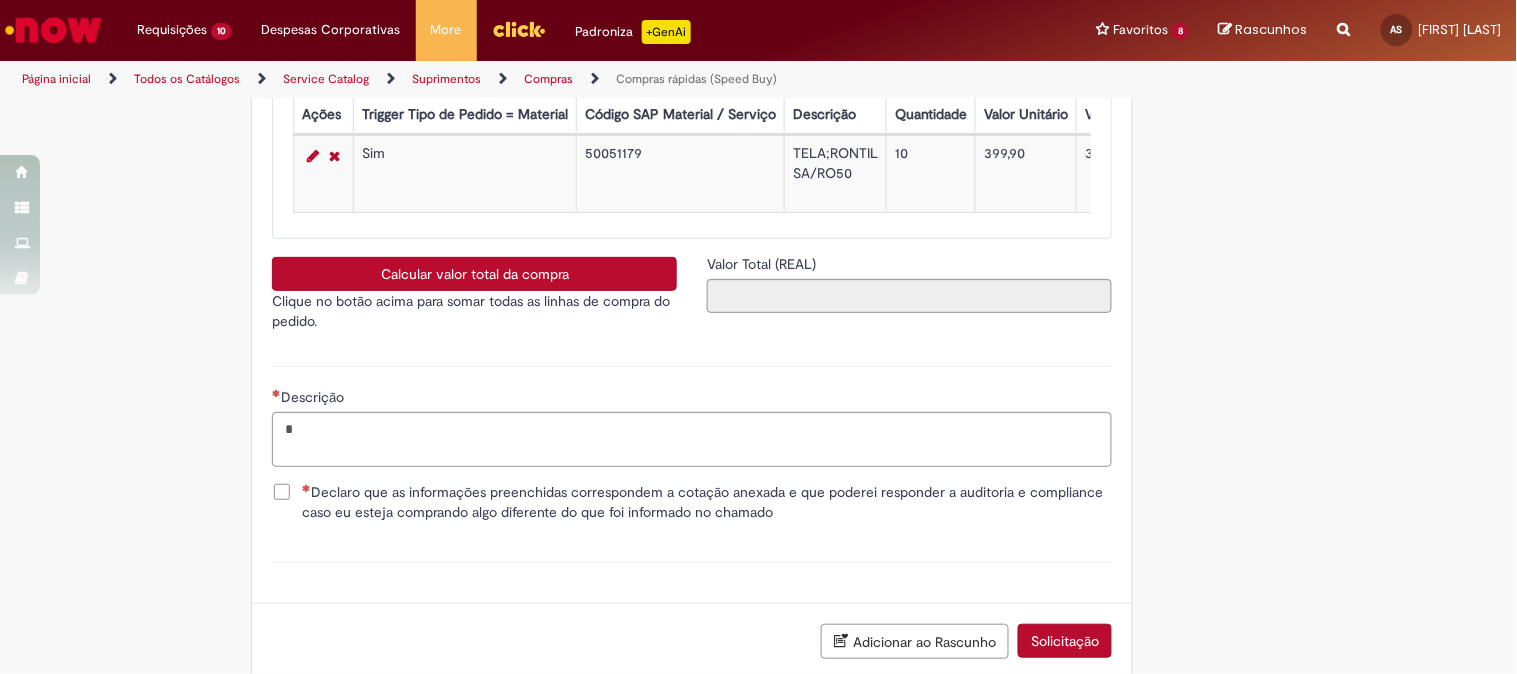 click on "Calcular valor total da compra" at bounding box center [474, 274] 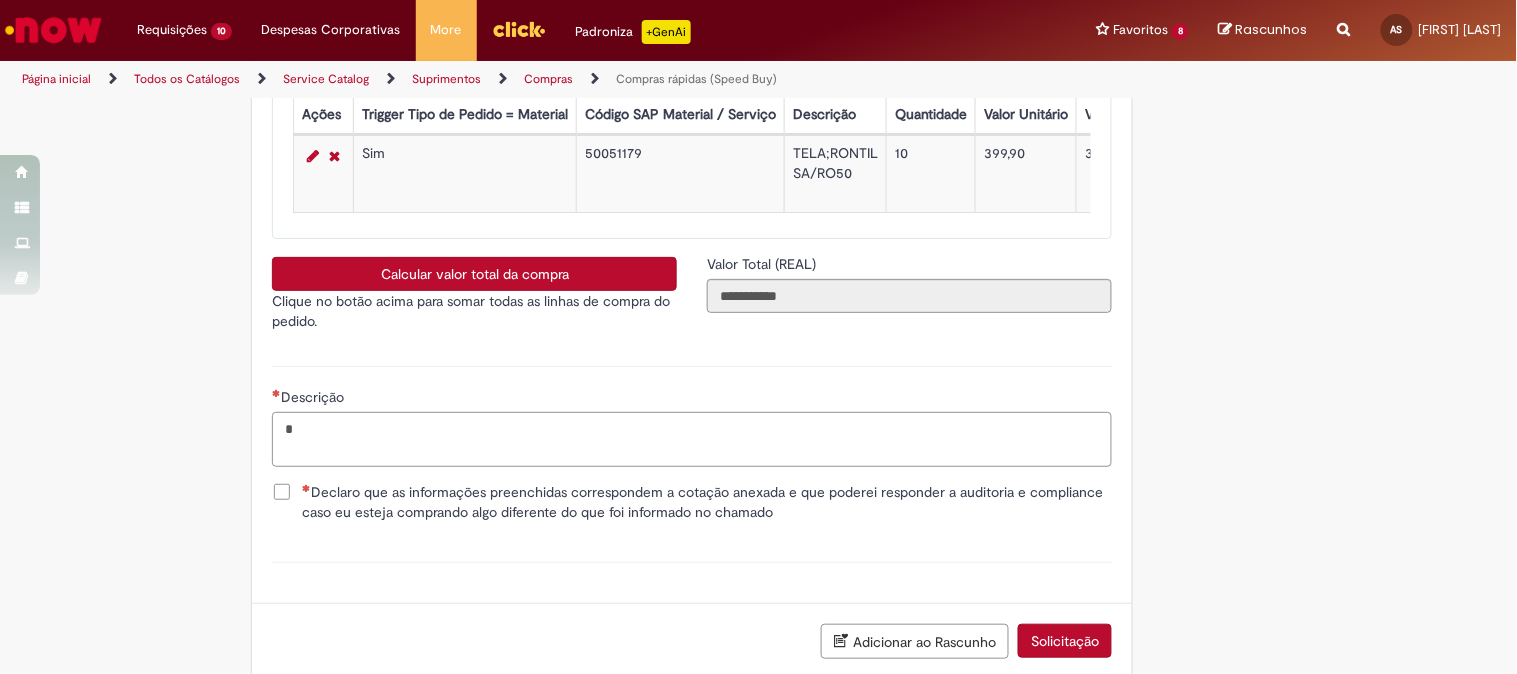 click on "Descrição" at bounding box center [692, 439] 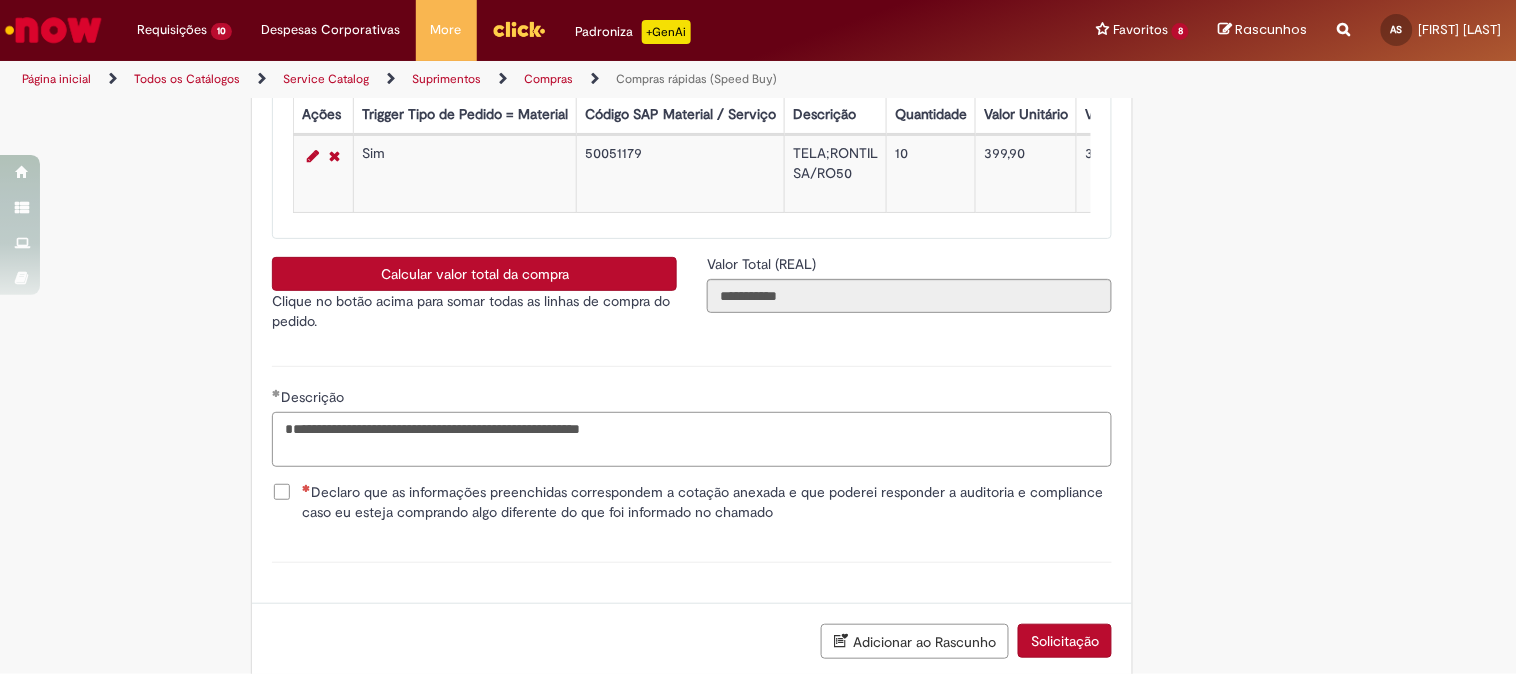 type on "**********" 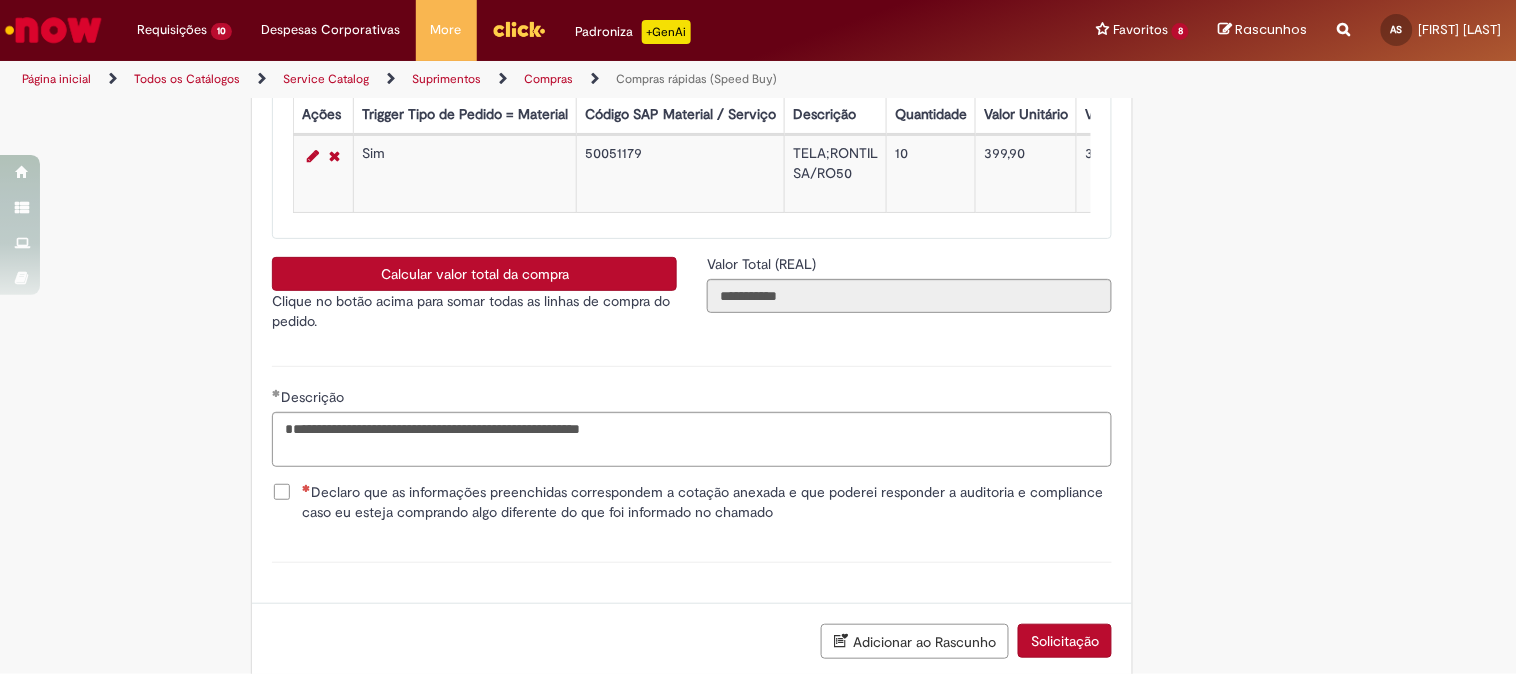 click on "Declaro que as informações preenchidas correspondem a cotação anexada e que poderei responder a auditoria e compliance caso eu esteja comprando algo diferente do que foi informado no chamado" at bounding box center (707, 502) 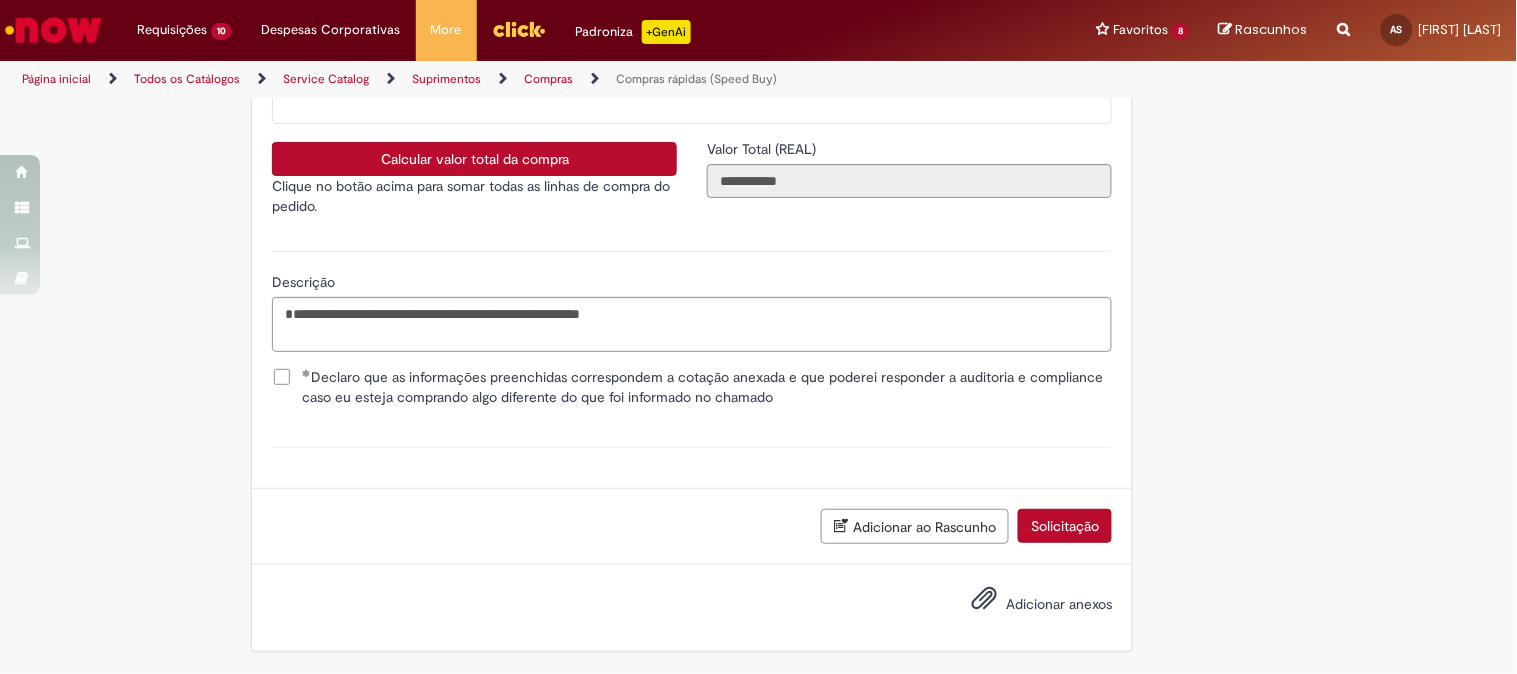 scroll, scrollTop: 3384, scrollLeft: 0, axis: vertical 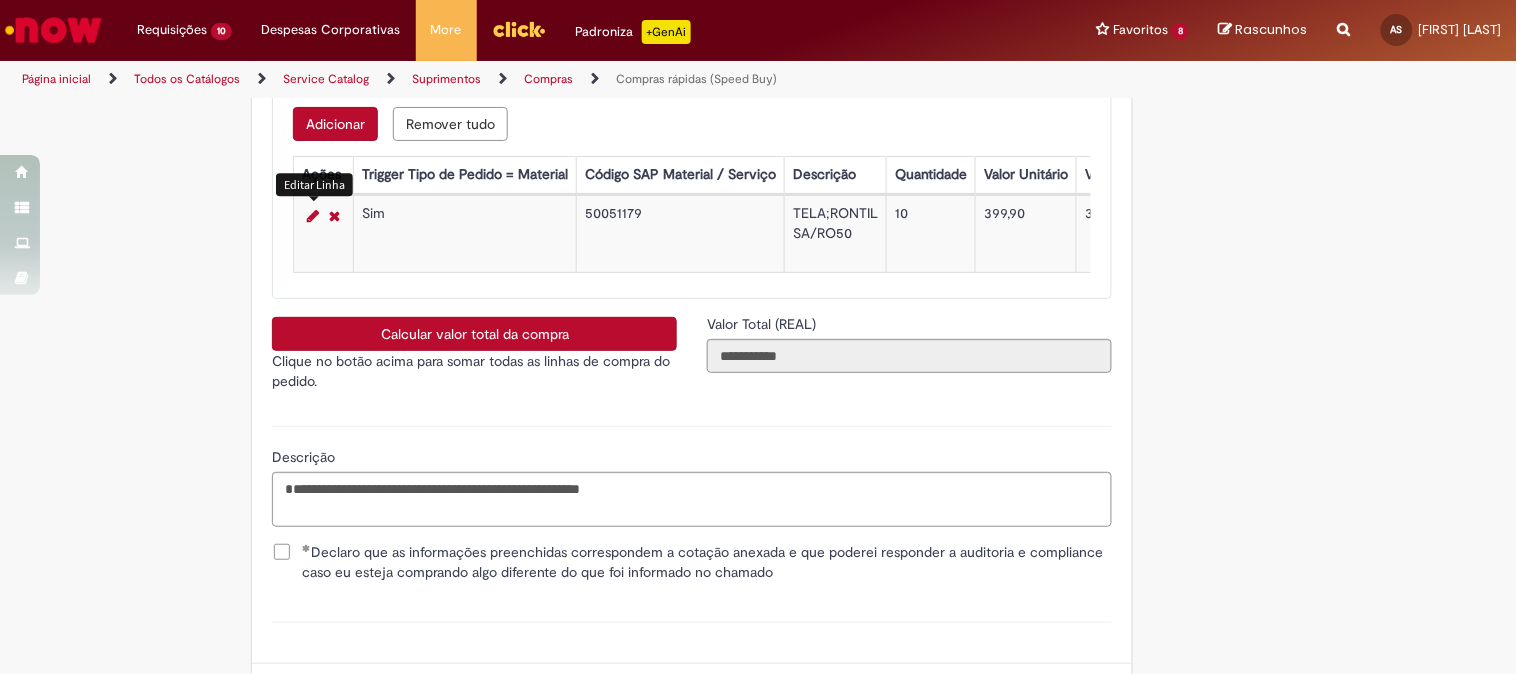 click at bounding box center (313, 216) 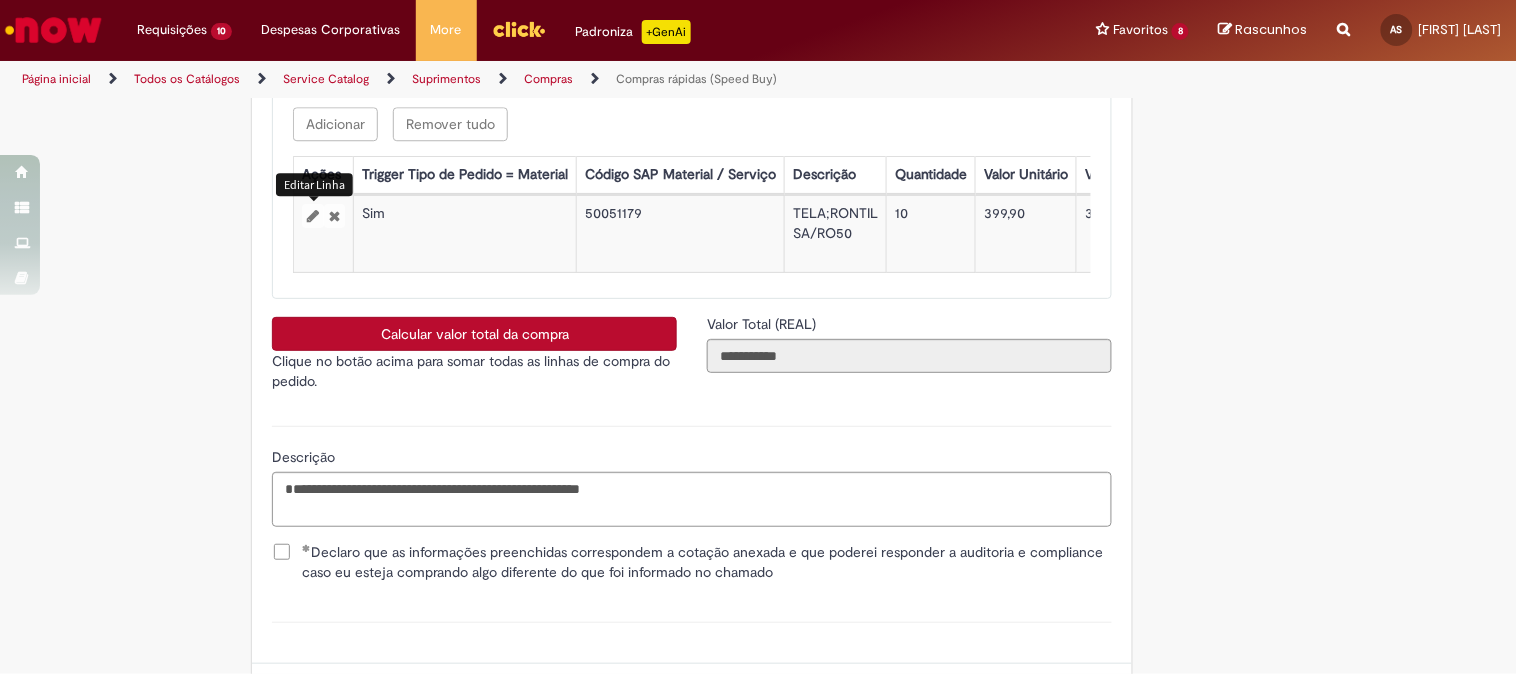 select on "*" 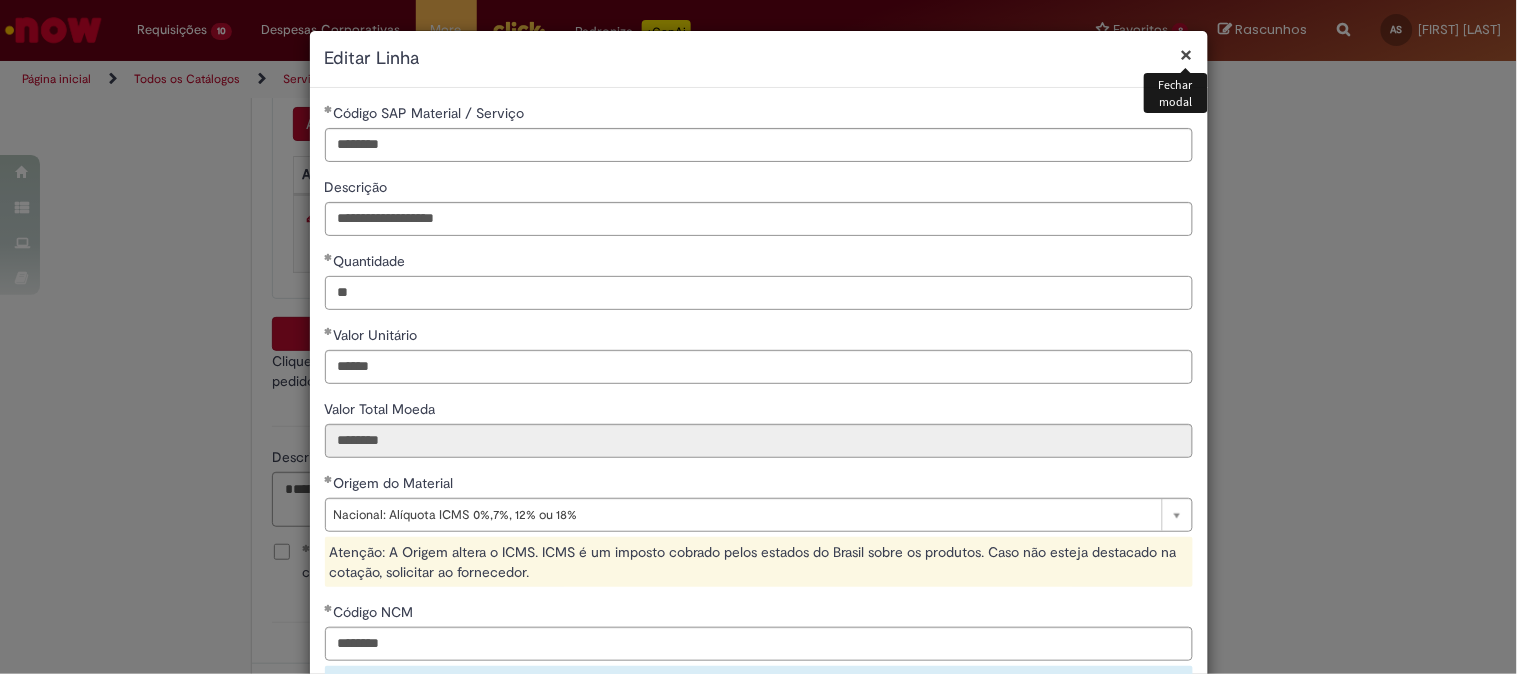 drag, startPoint x: 342, startPoint y: 290, endPoint x: 674, endPoint y: 353, distance: 337.92456 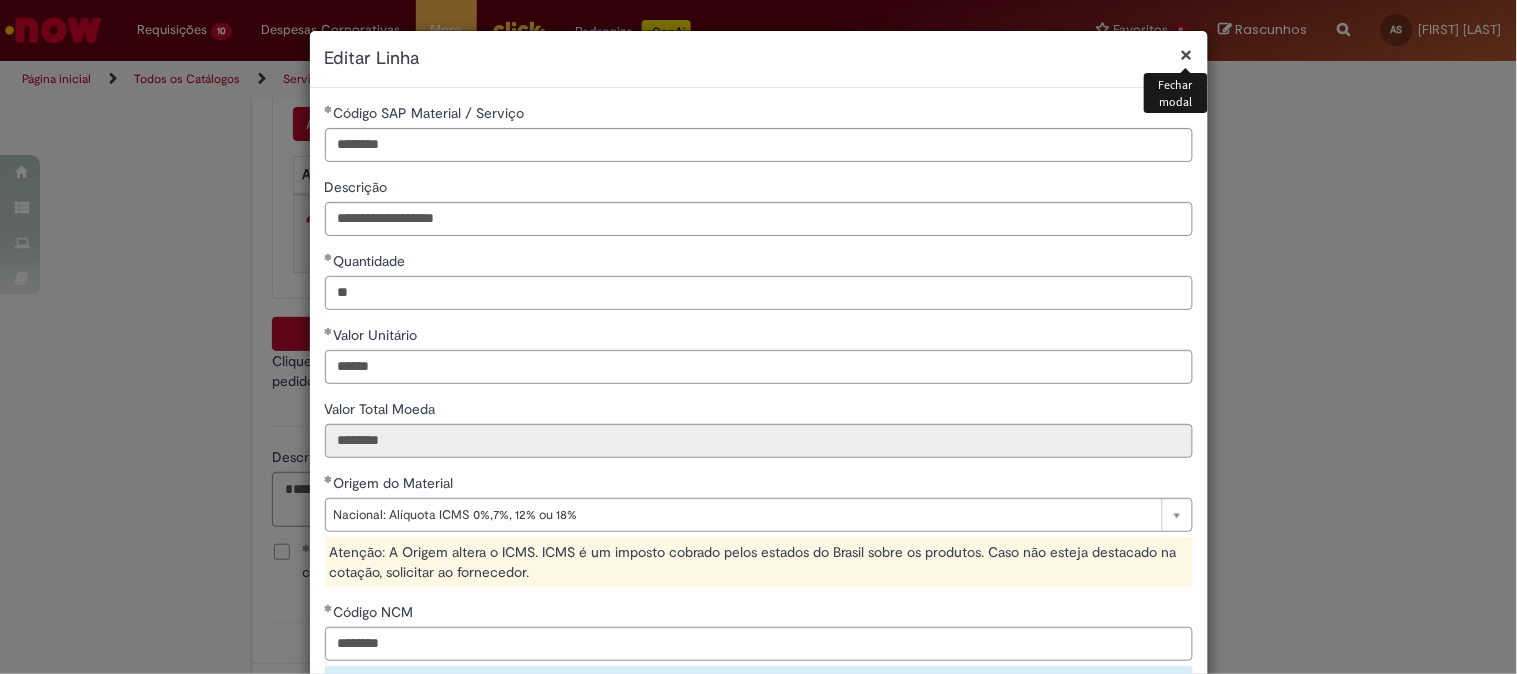 click on "**" at bounding box center (759, 293) 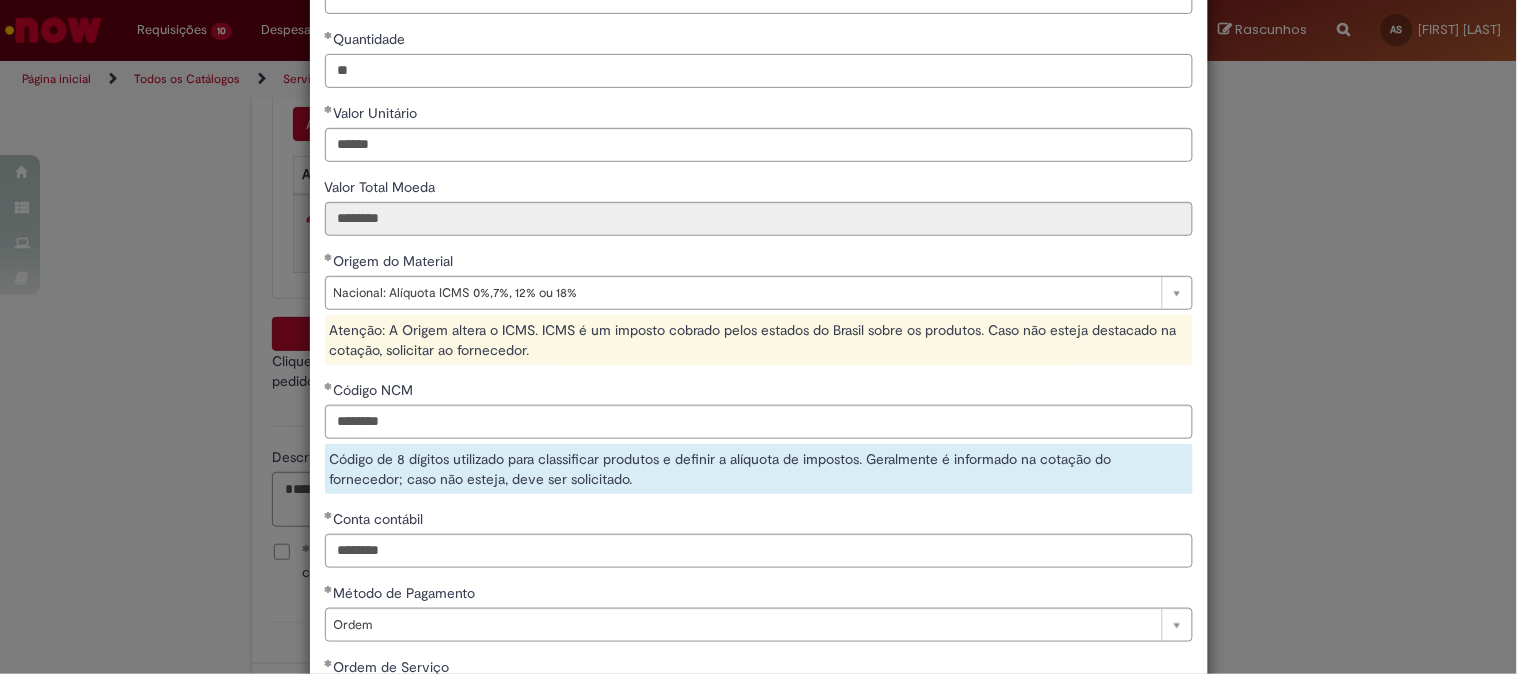 scroll, scrollTop: 390, scrollLeft: 0, axis: vertical 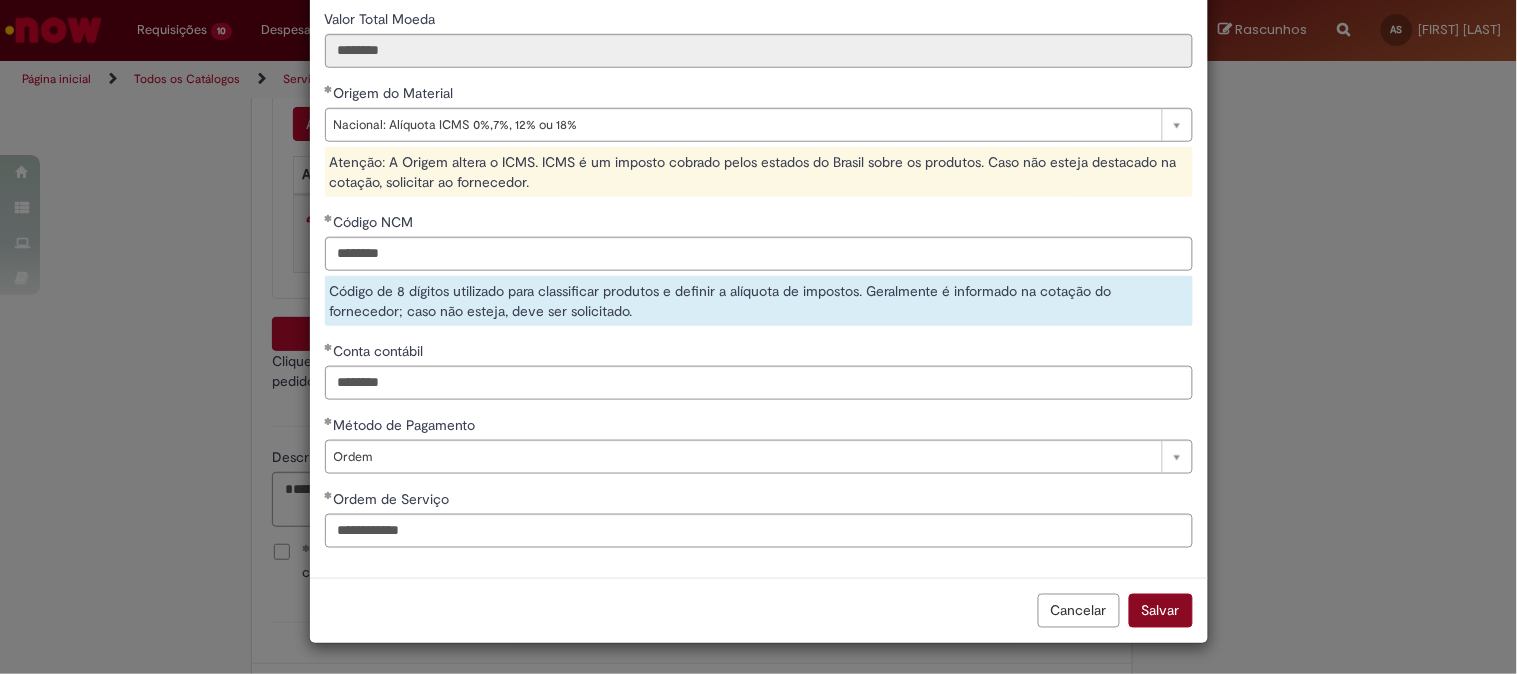 type on "**" 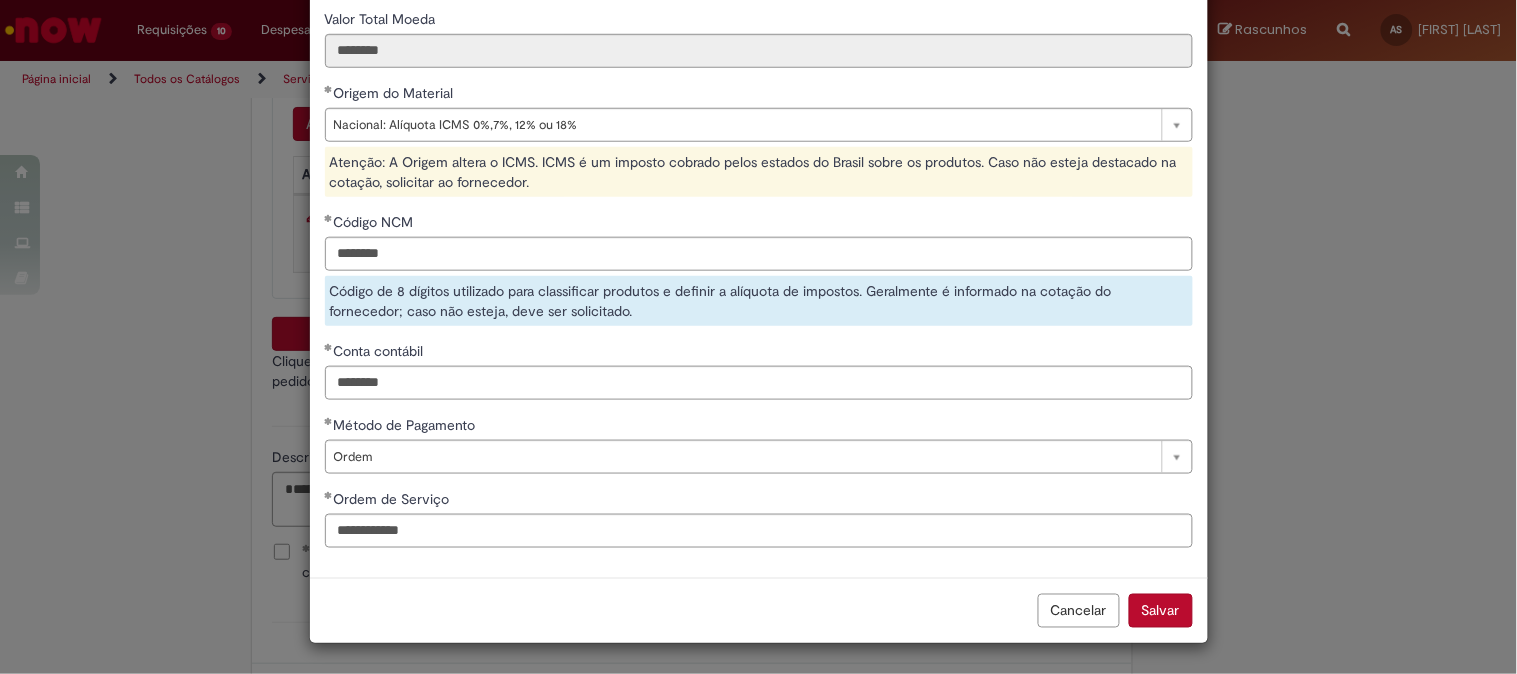 type on "********" 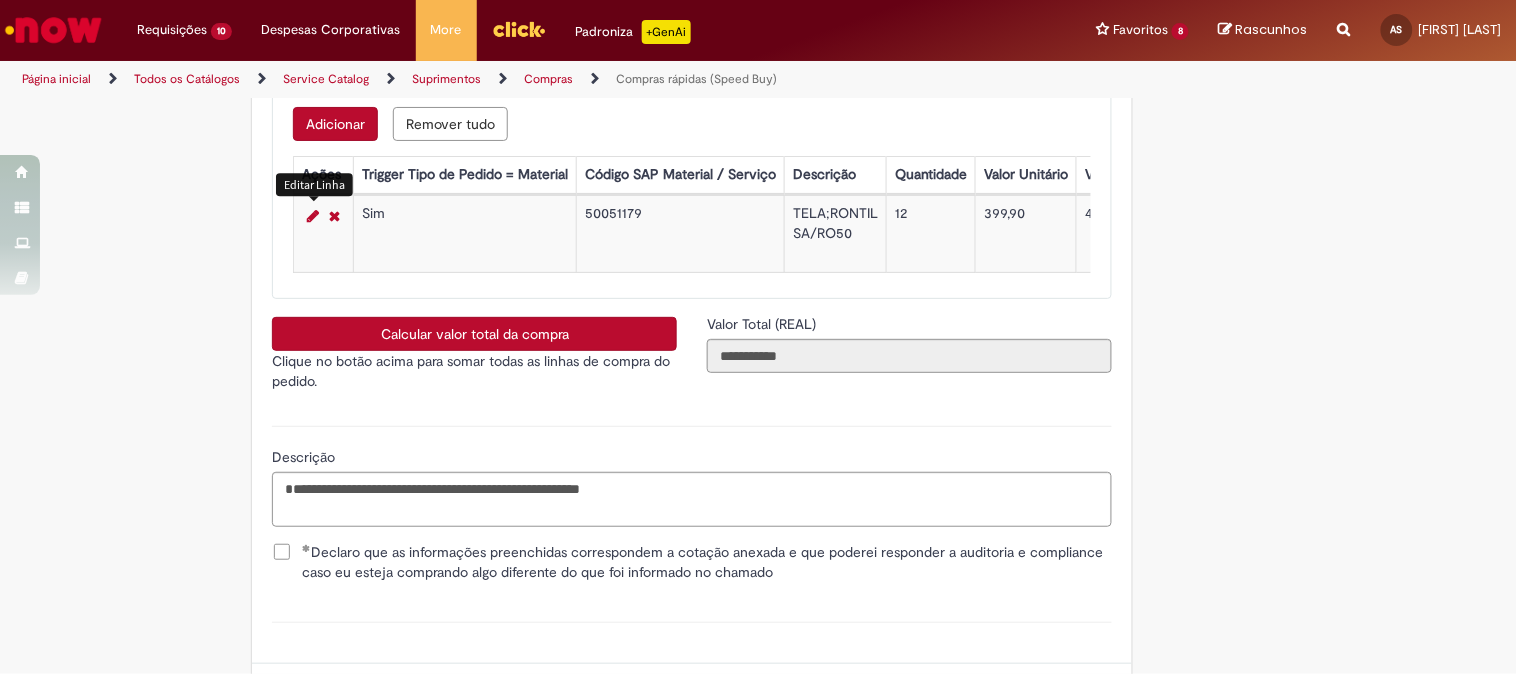 click on "Calcular valor total da compra" at bounding box center (474, 334) 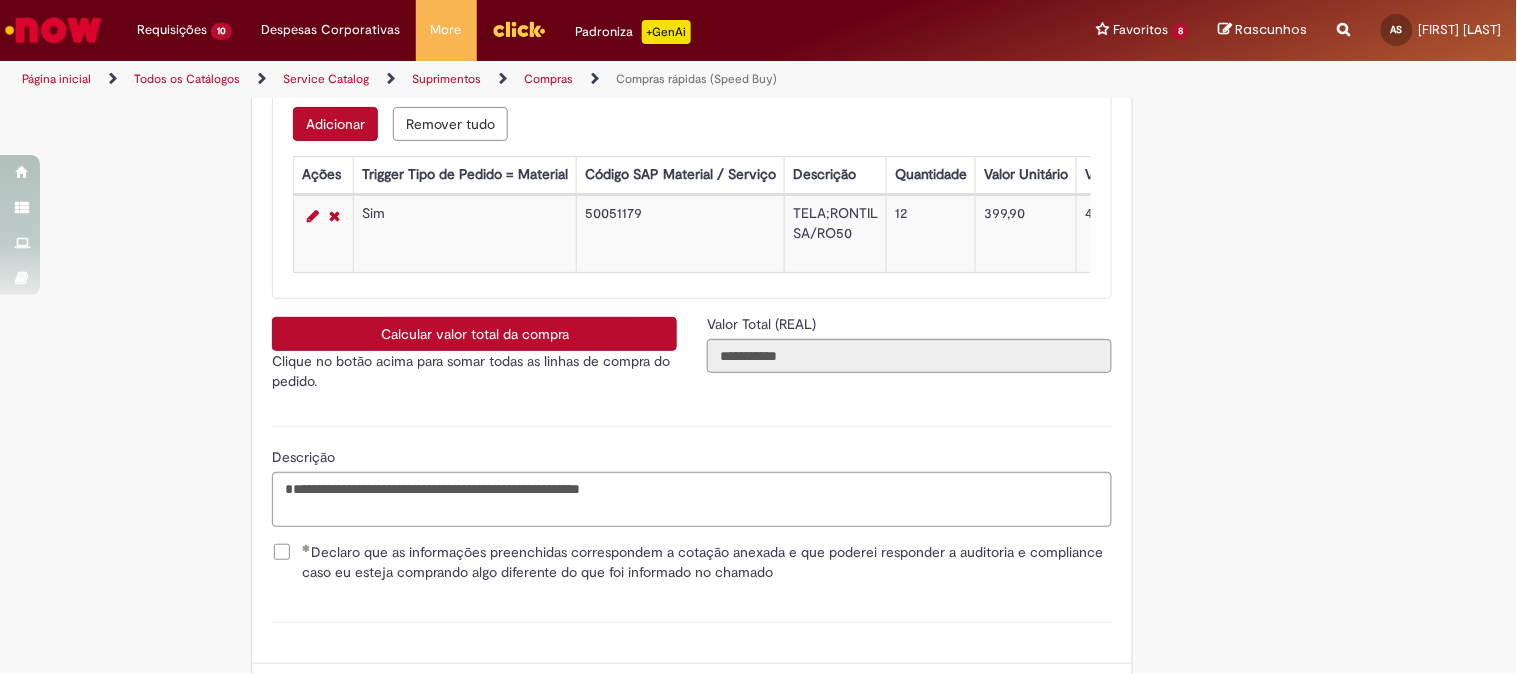 type on "**********" 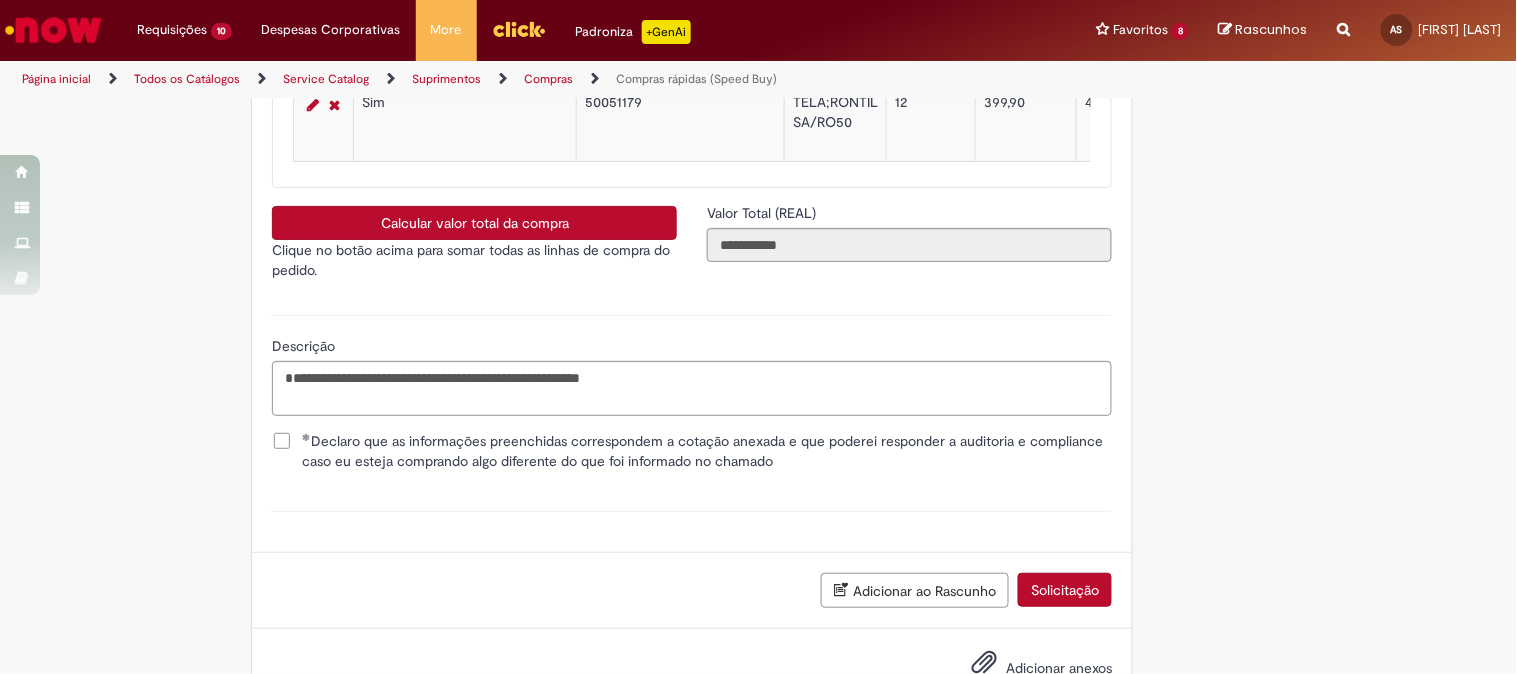 scroll, scrollTop: 3606, scrollLeft: 0, axis: vertical 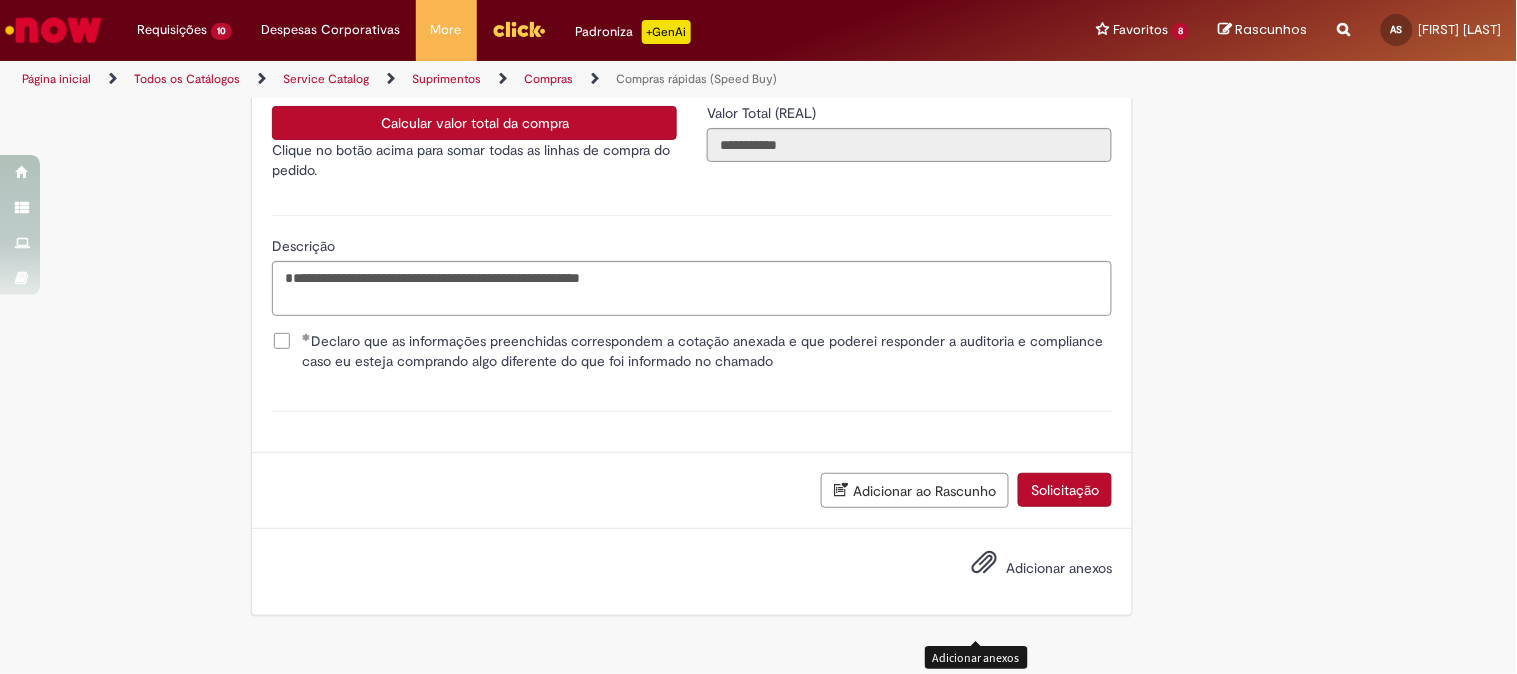 click at bounding box center (984, 563) 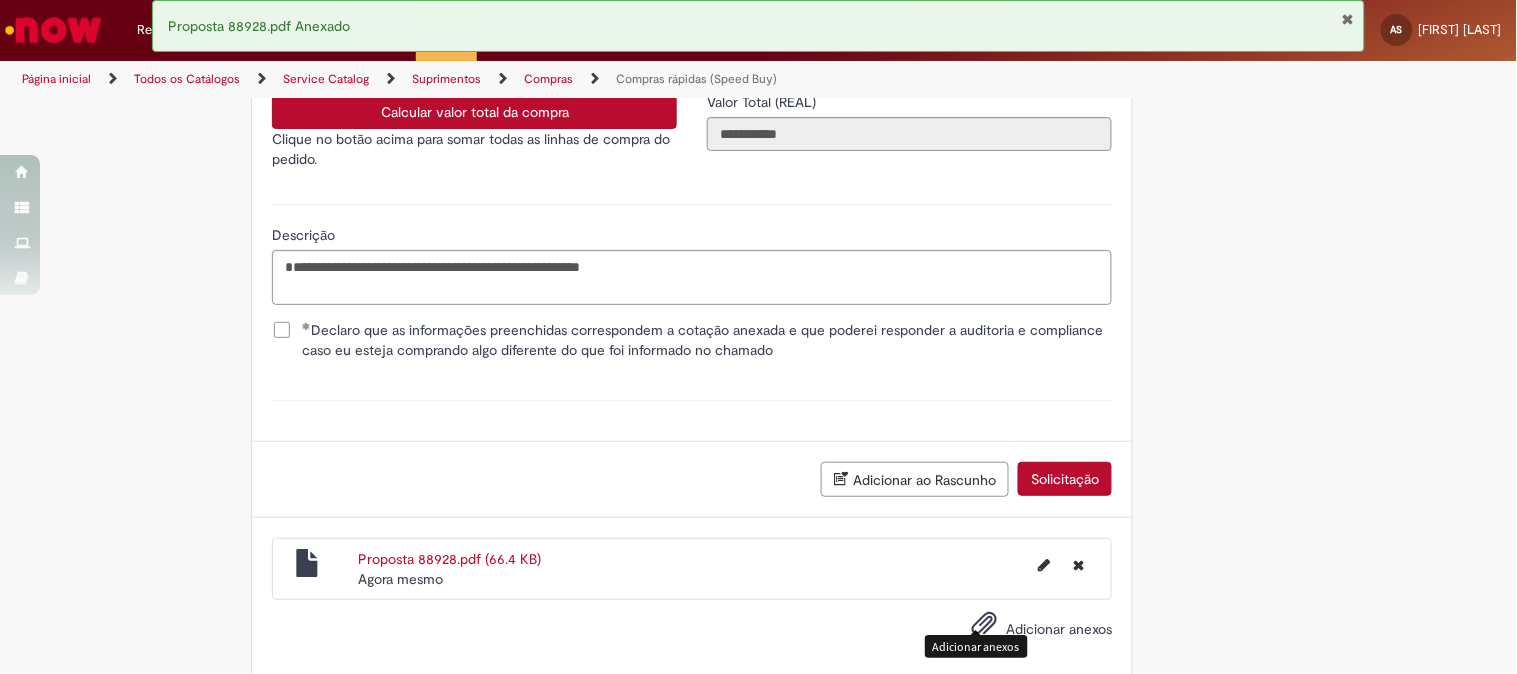scroll, scrollTop: 3678, scrollLeft: 0, axis: vertical 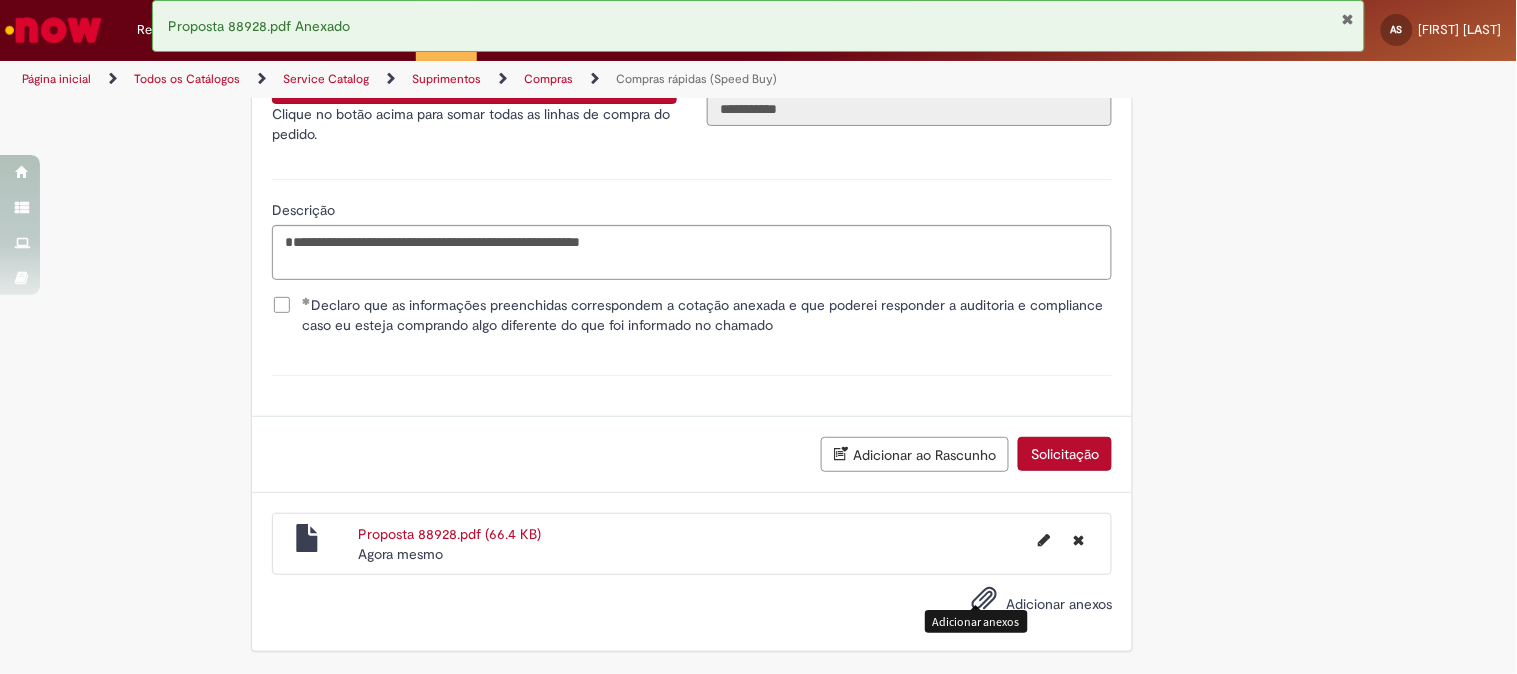 click on "Solicitação" at bounding box center [1065, 454] 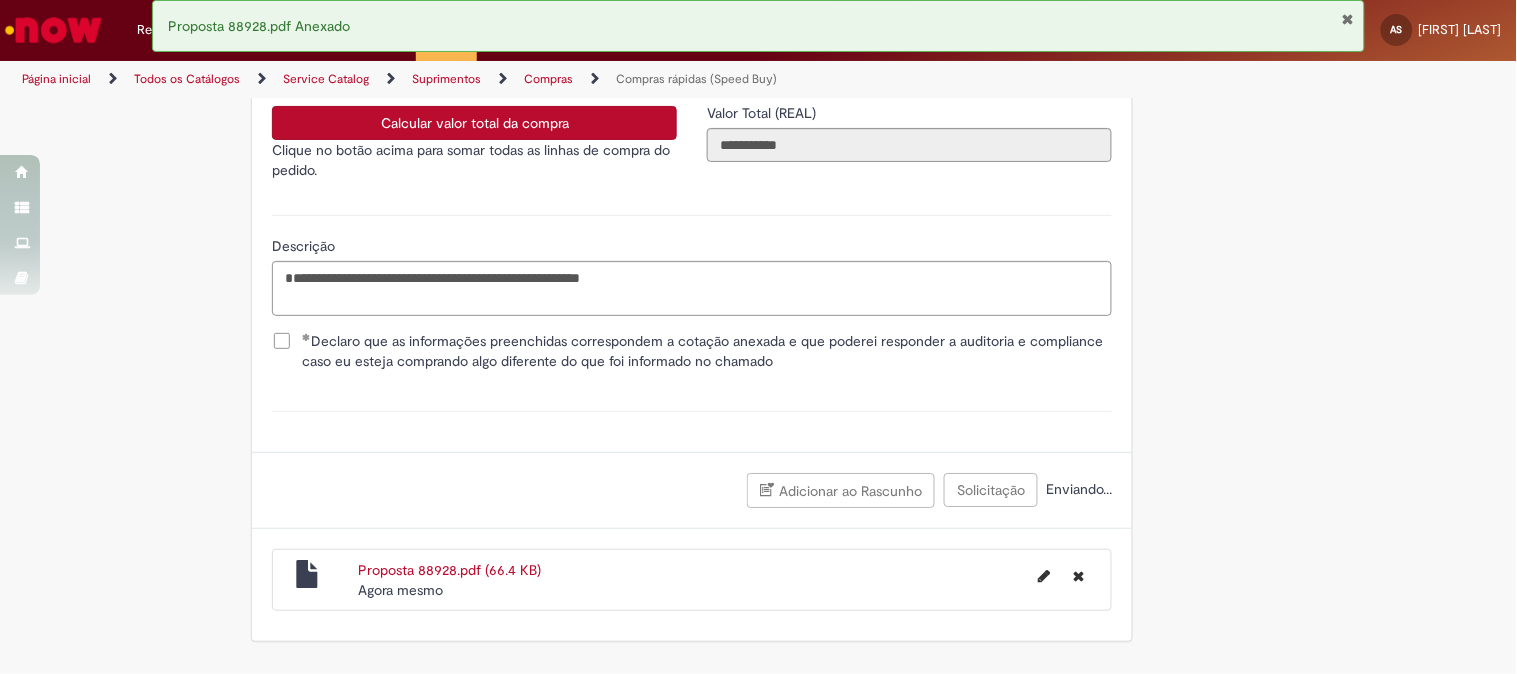 scroll, scrollTop: 3632, scrollLeft: 0, axis: vertical 